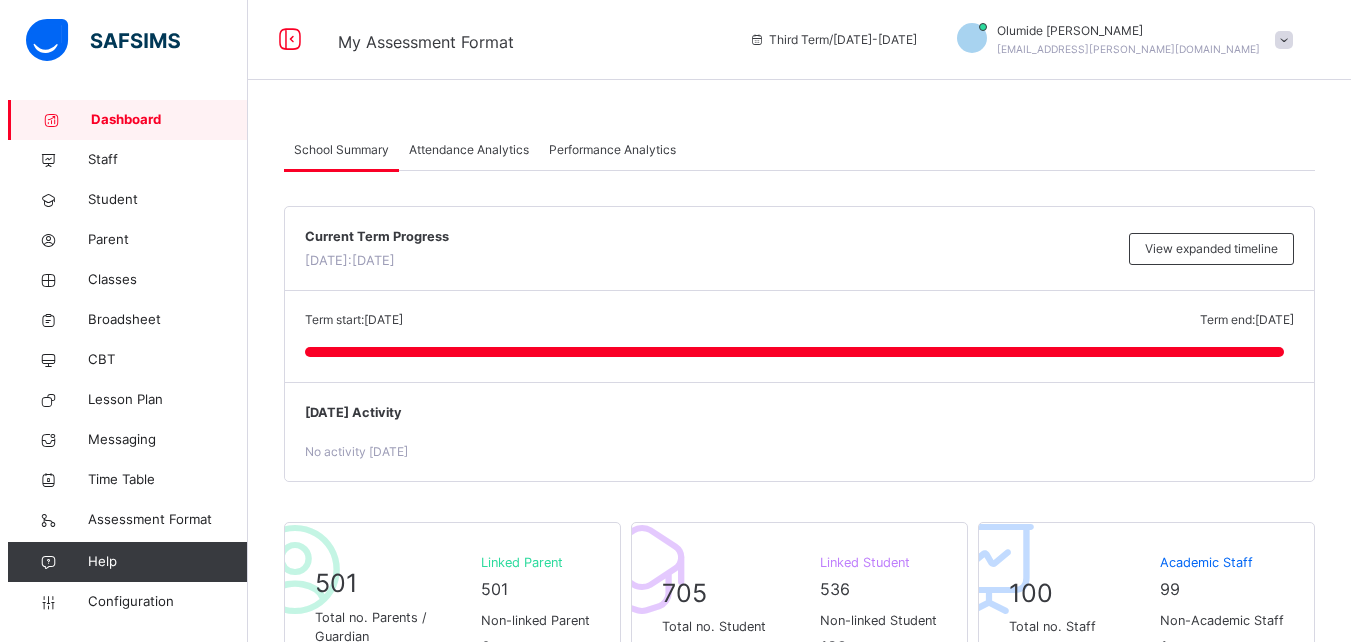 scroll, scrollTop: 0, scrollLeft: 0, axis: both 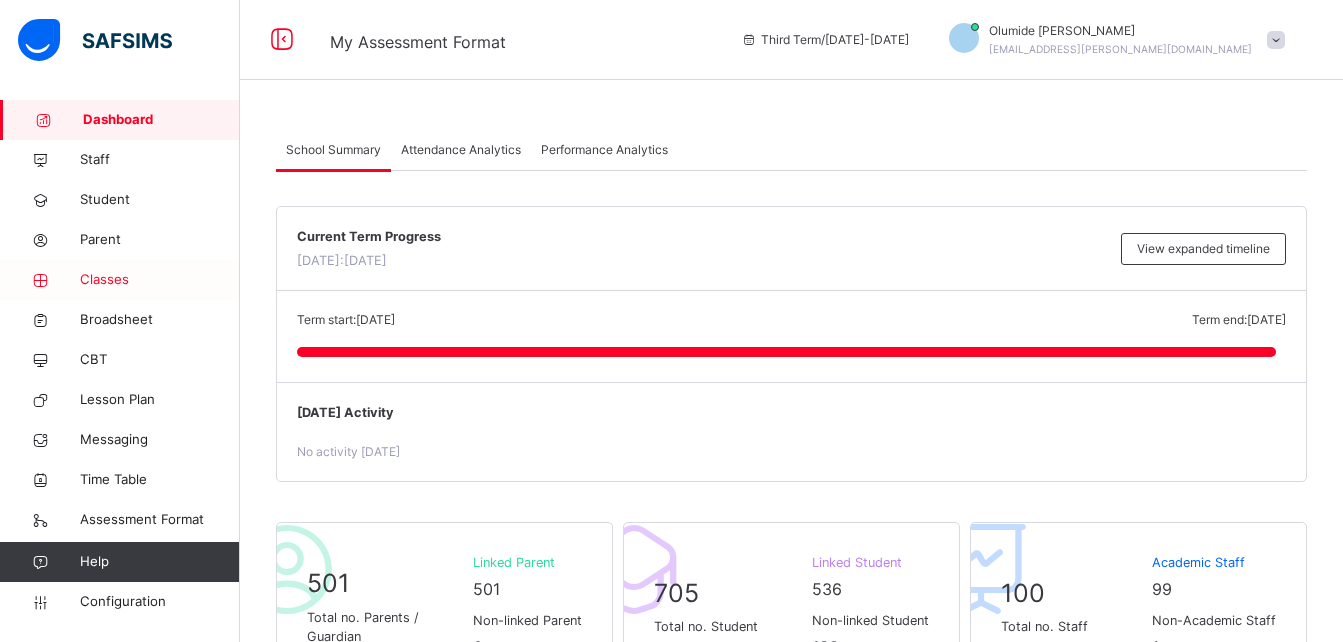 click on "Classes" at bounding box center [160, 280] 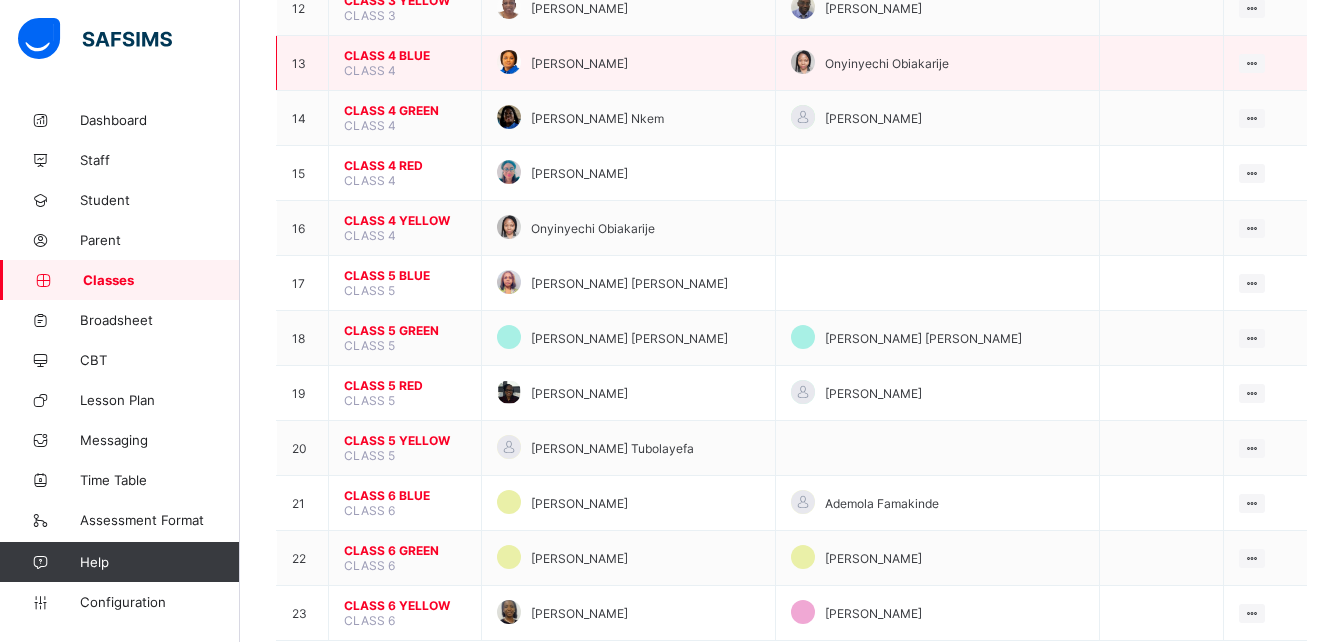 scroll, scrollTop: 860, scrollLeft: 0, axis: vertical 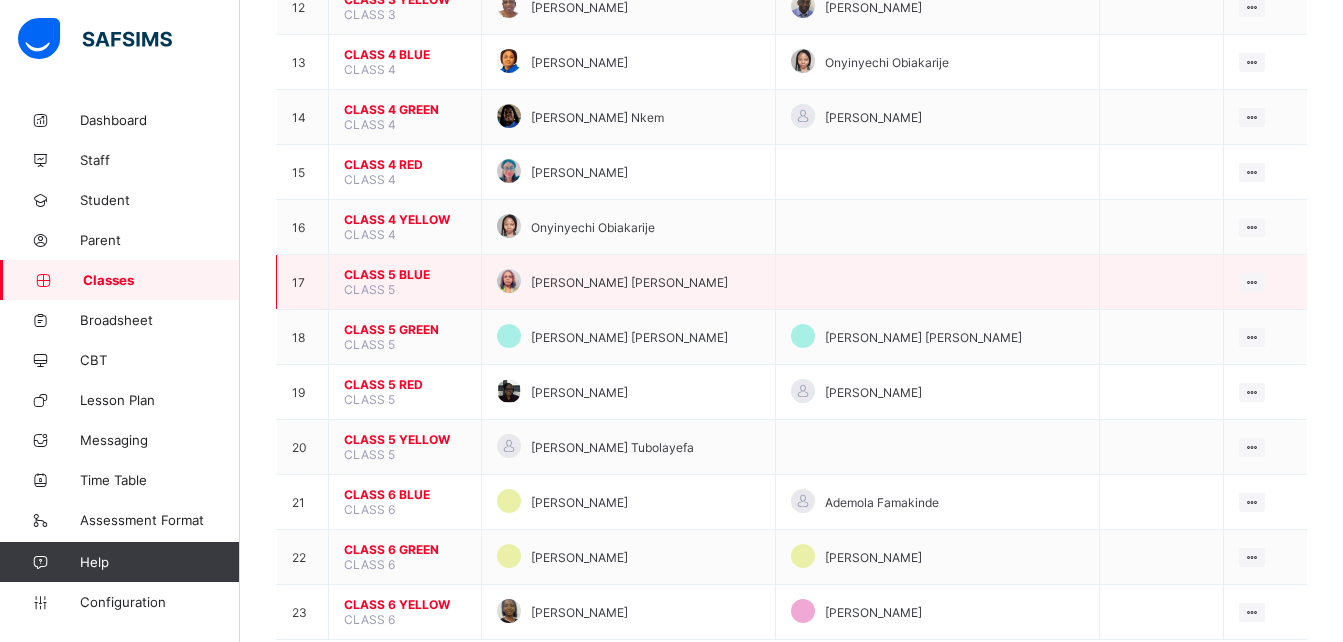 click on "CLASS 5   BLUE" at bounding box center [405, 274] 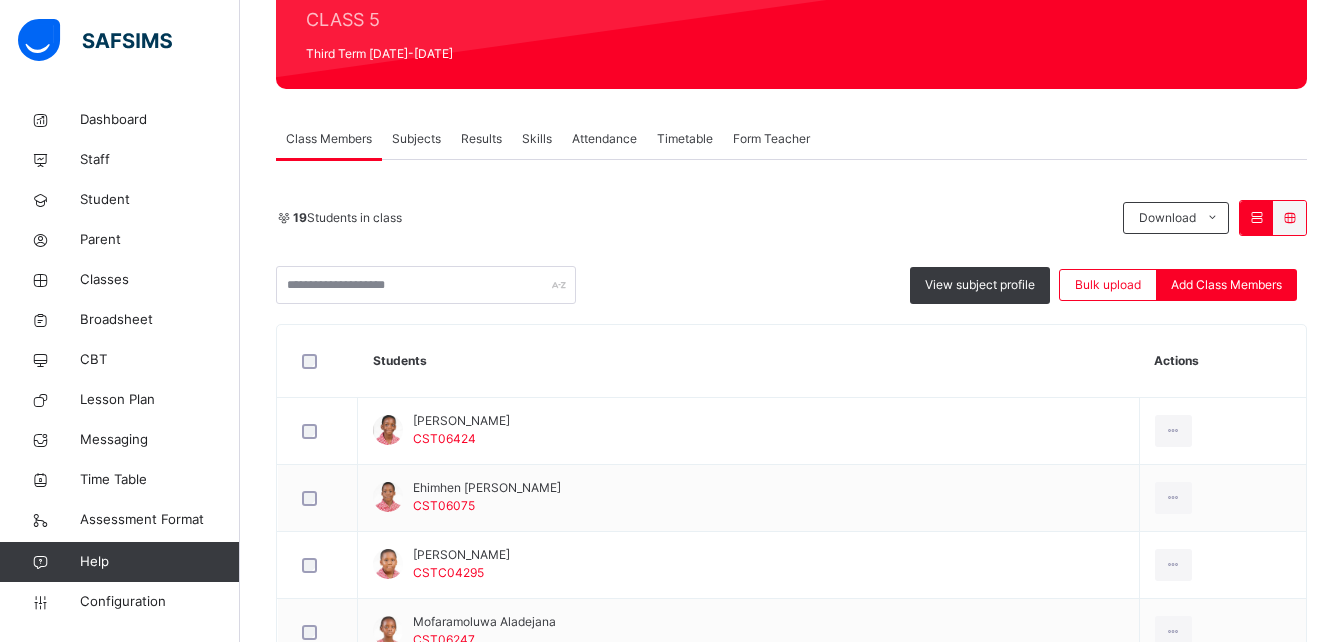scroll, scrollTop: 259, scrollLeft: 0, axis: vertical 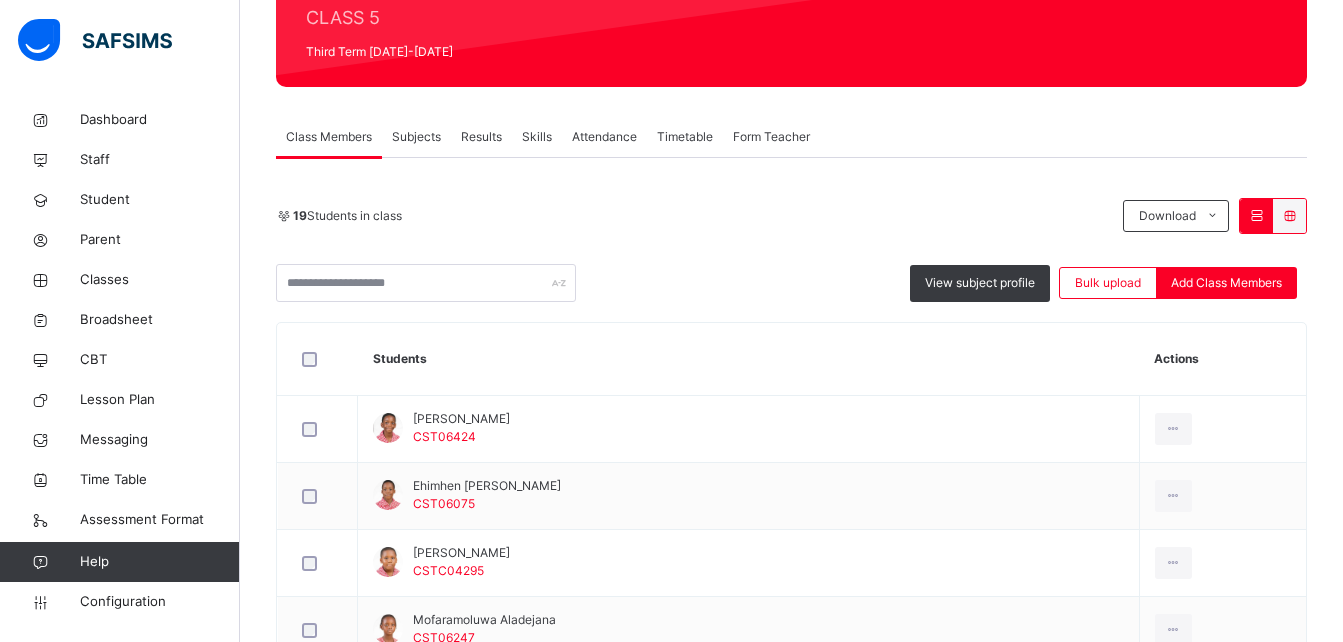 click on "Subjects" at bounding box center (416, 137) 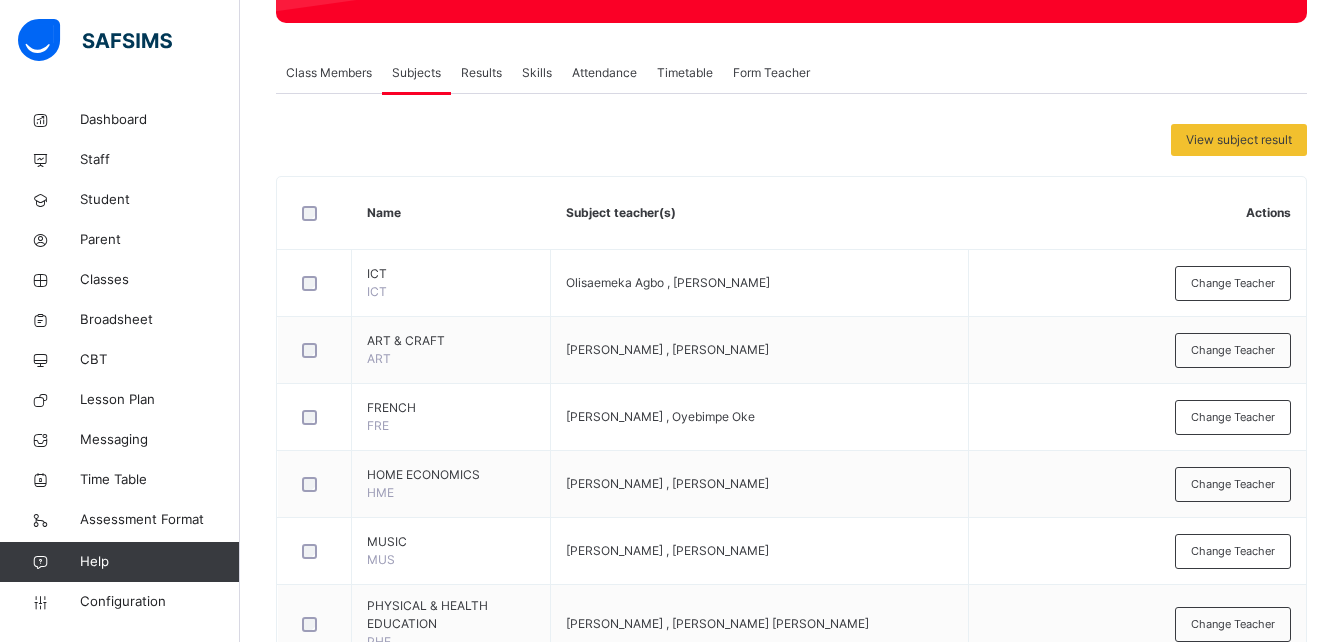 scroll, scrollTop: 1322, scrollLeft: 0, axis: vertical 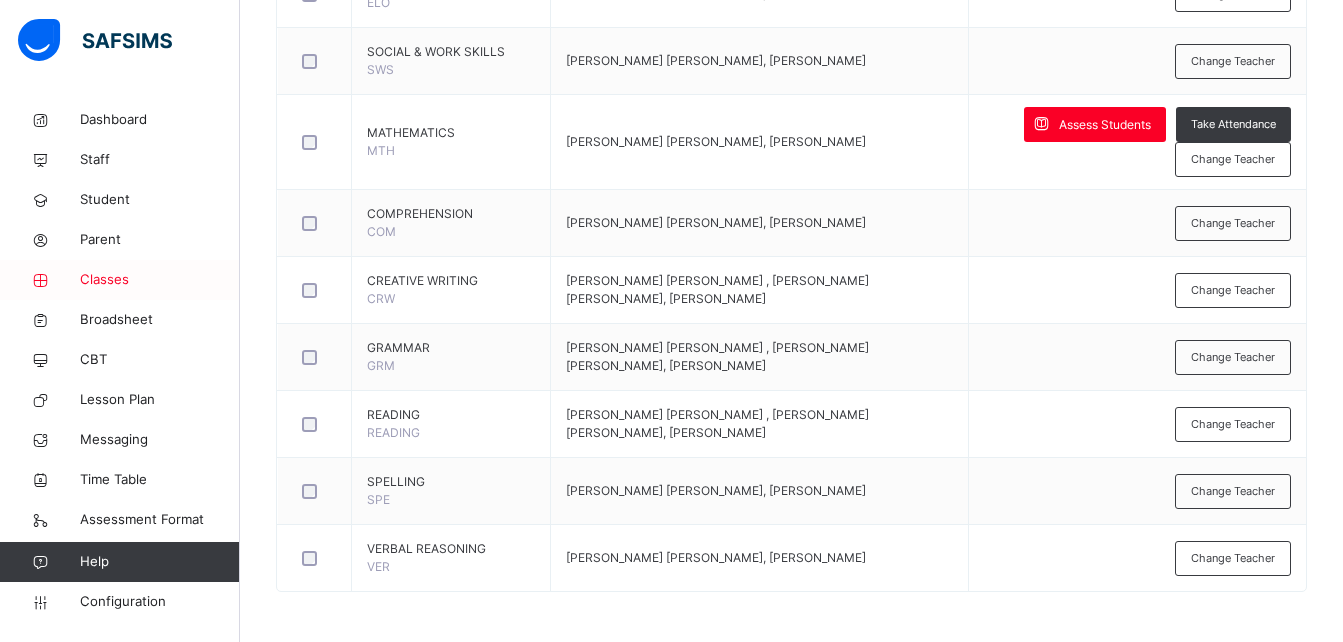click on "Classes" at bounding box center [160, 280] 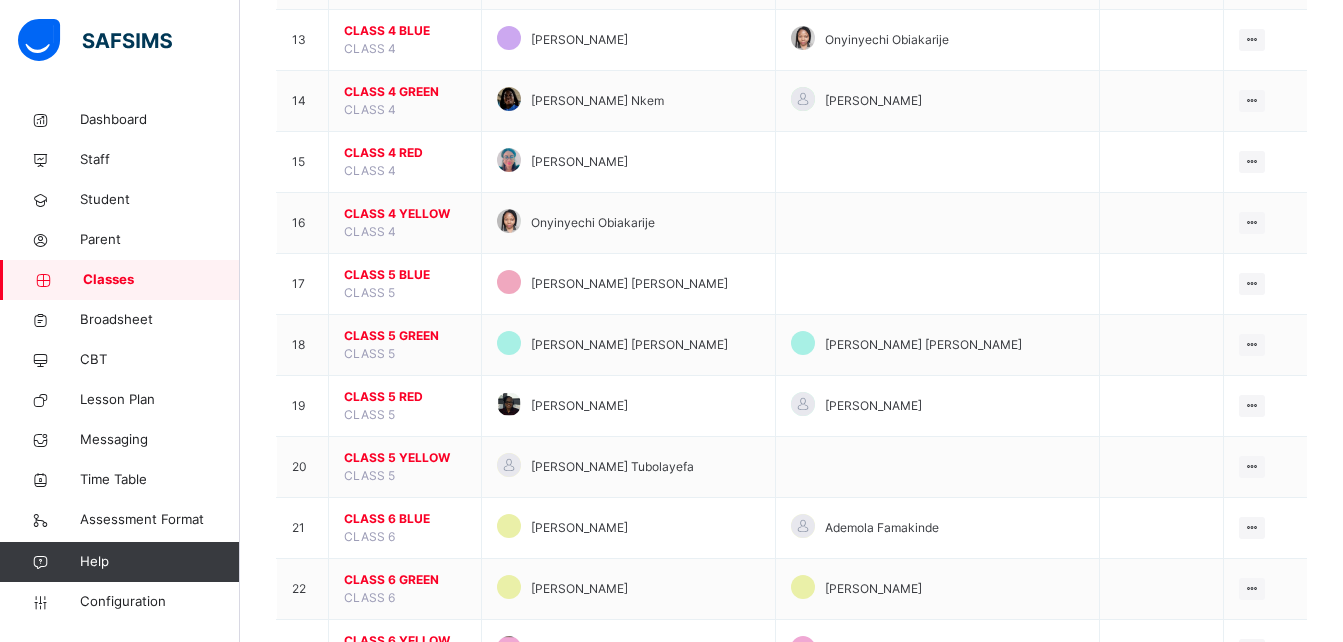 scroll, scrollTop: 1049, scrollLeft: 0, axis: vertical 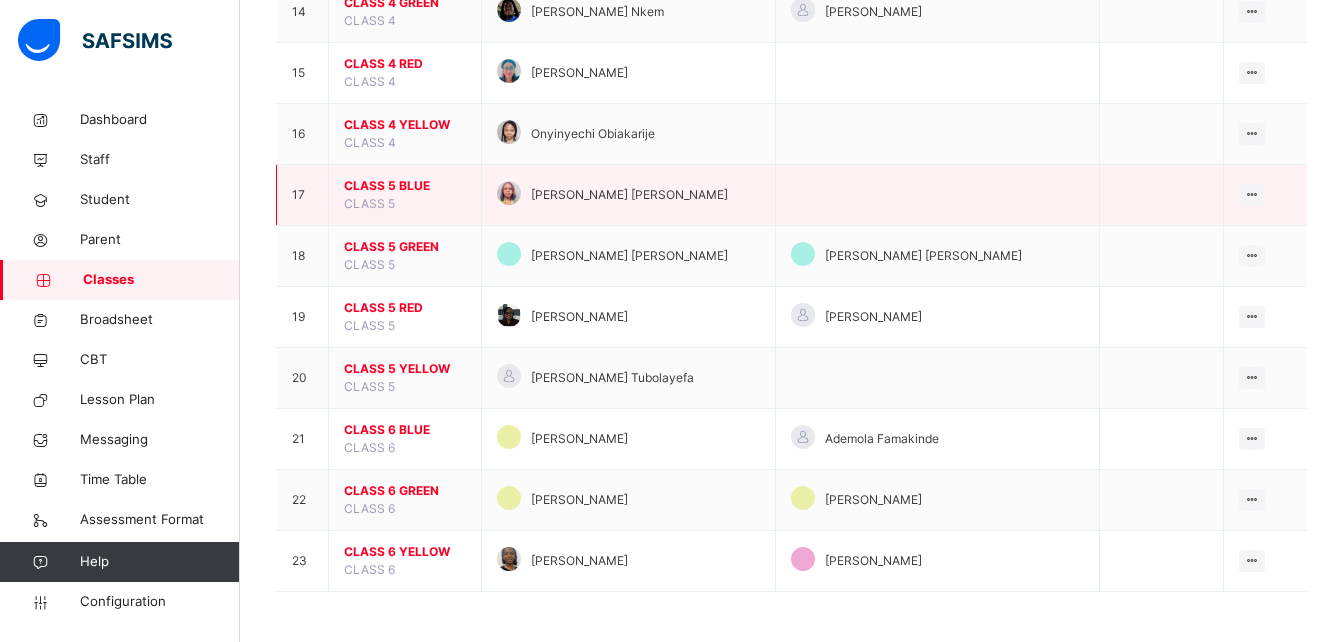 click on "CLASS 5   BLUE" at bounding box center [405, 186] 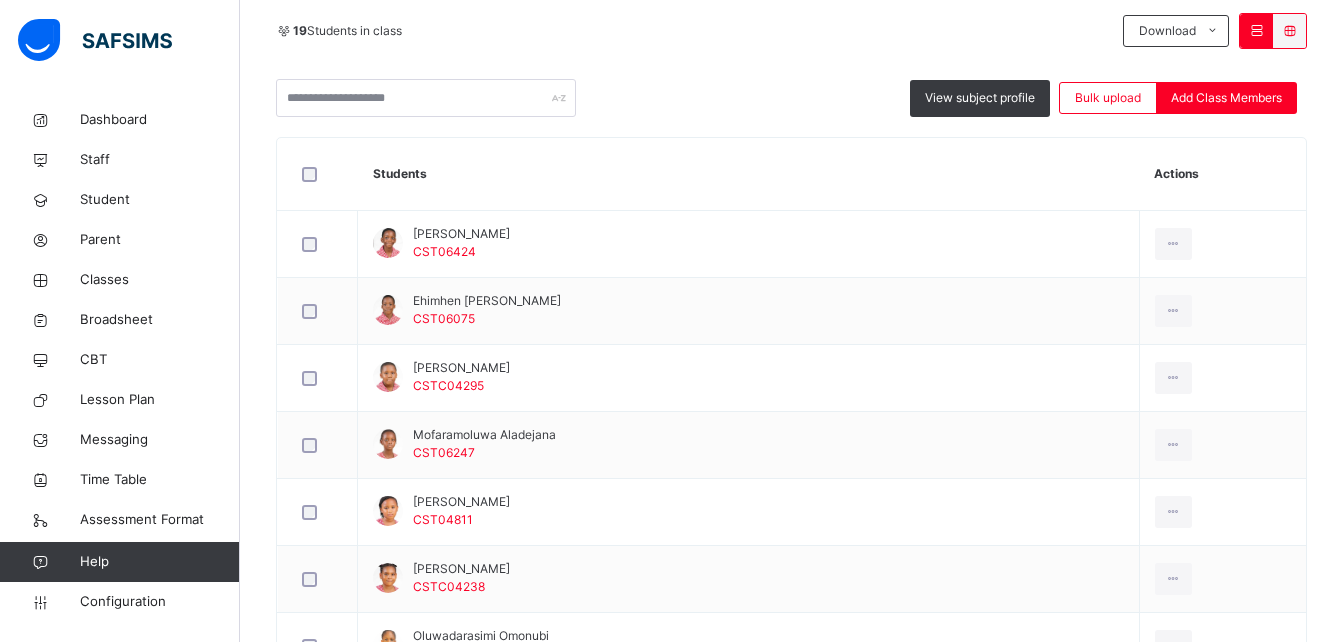 scroll, scrollTop: 0, scrollLeft: 0, axis: both 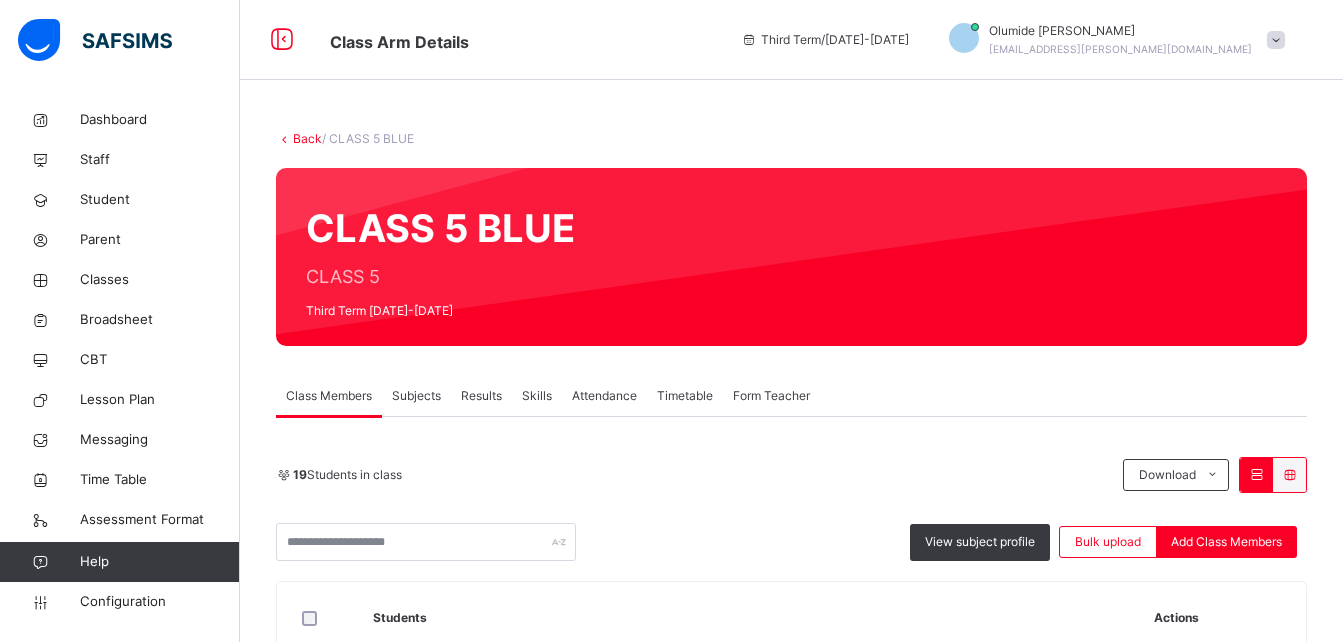 click on "Back  / CLASS 5 BLUE" at bounding box center [791, 139] 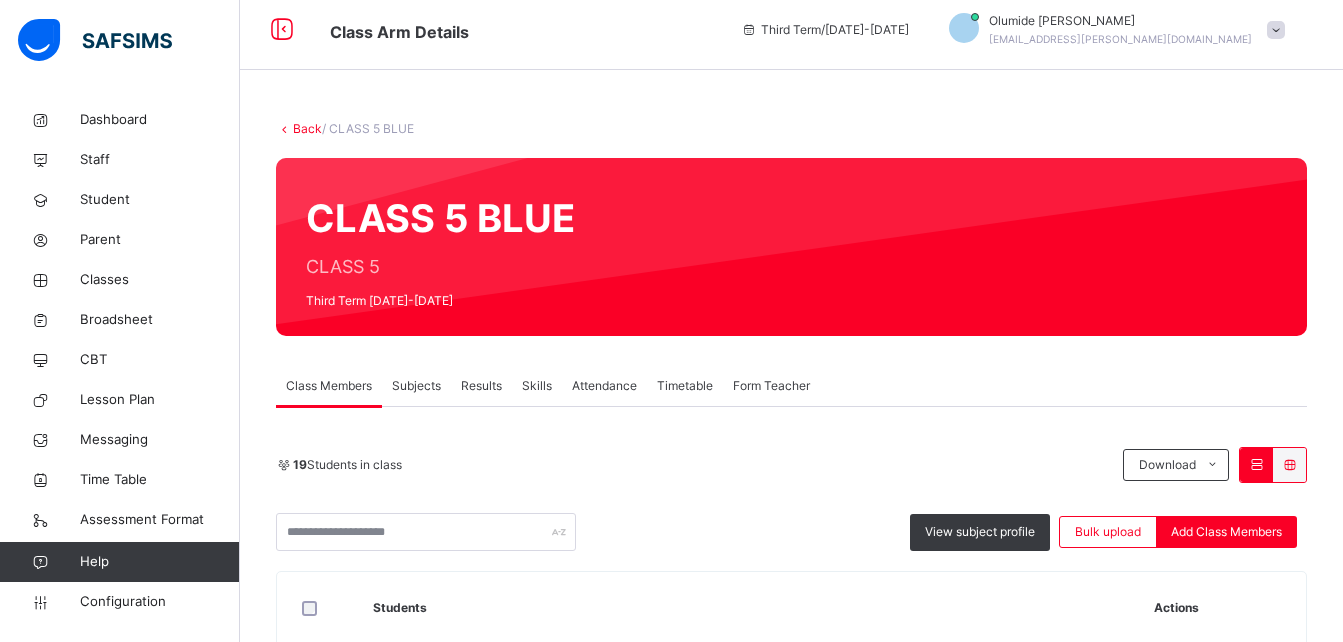 scroll, scrollTop: 0, scrollLeft: 0, axis: both 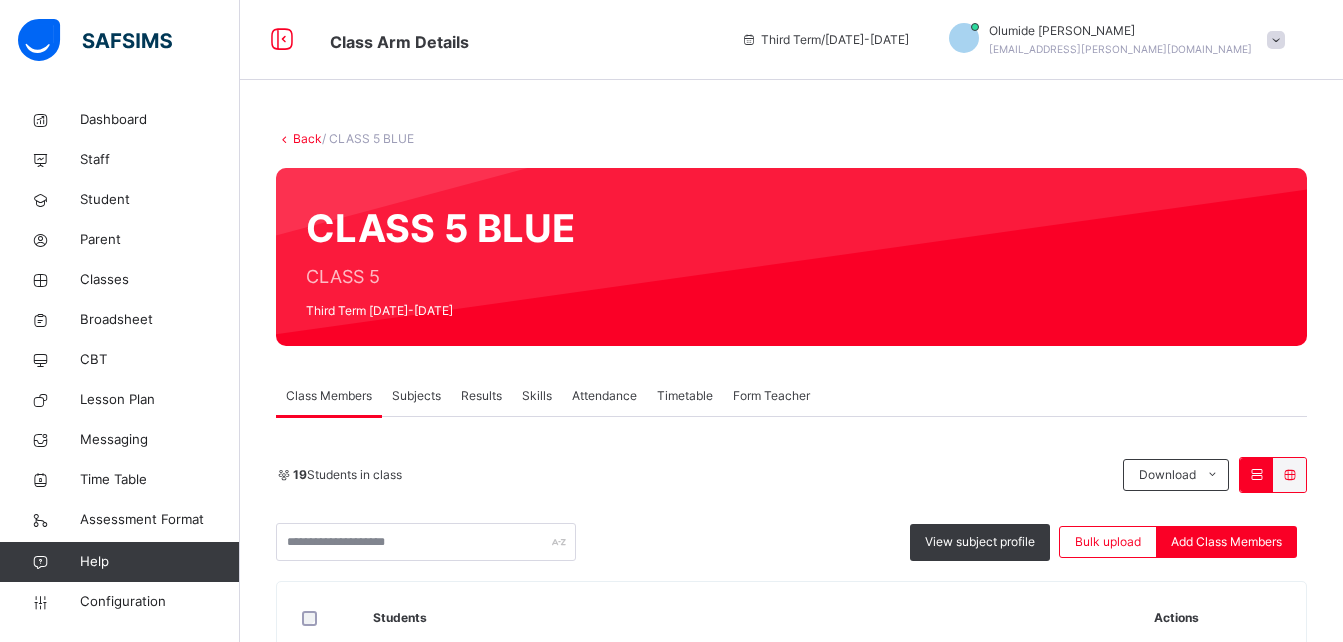 click on "Subjects" at bounding box center [416, 396] 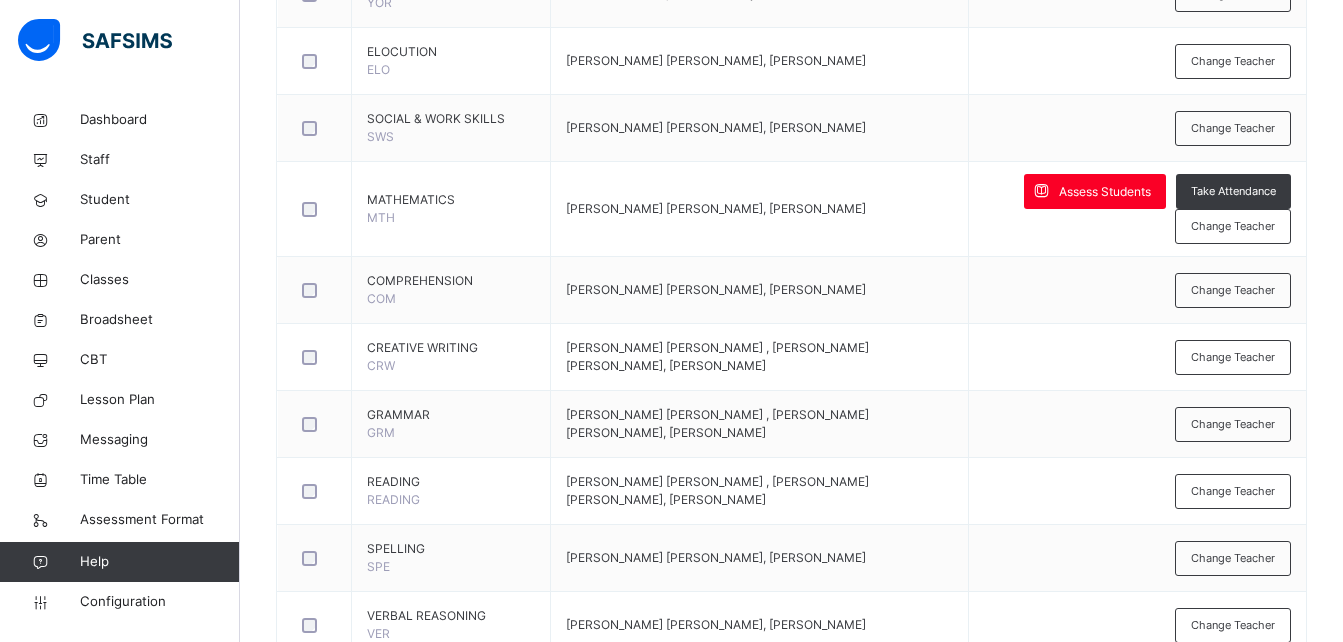 scroll, scrollTop: 1322, scrollLeft: 0, axis: vertical 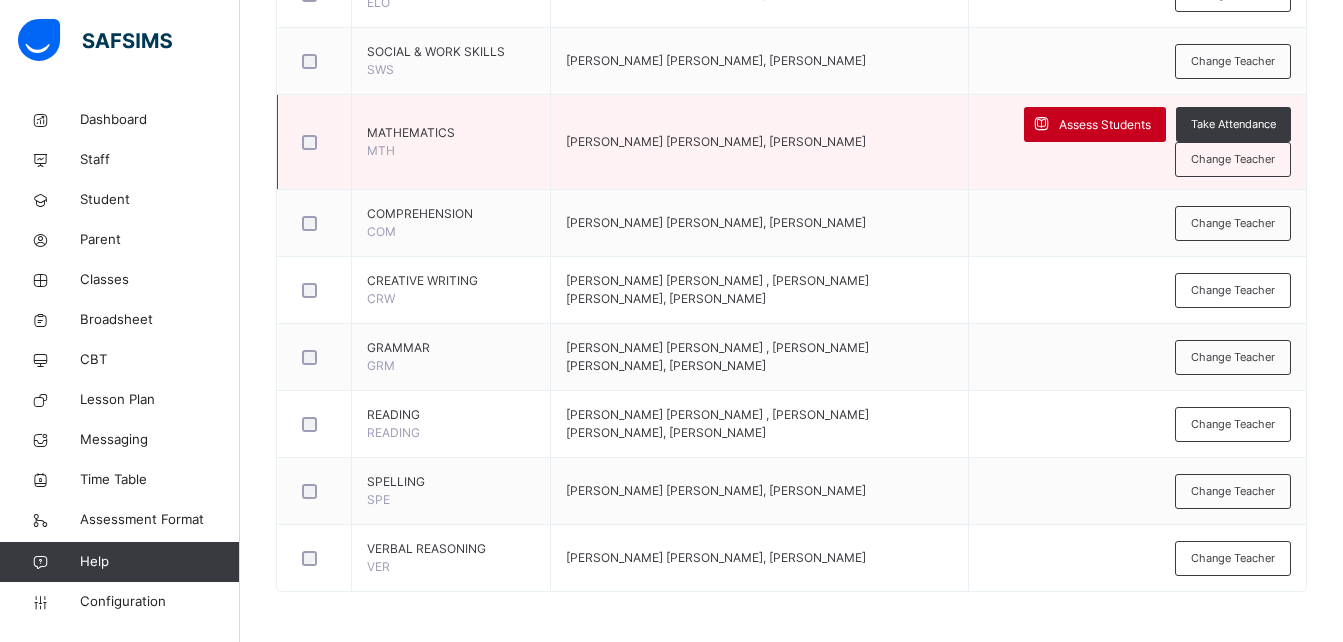 click on "Assess Students" at bounding box center (1105, 125) 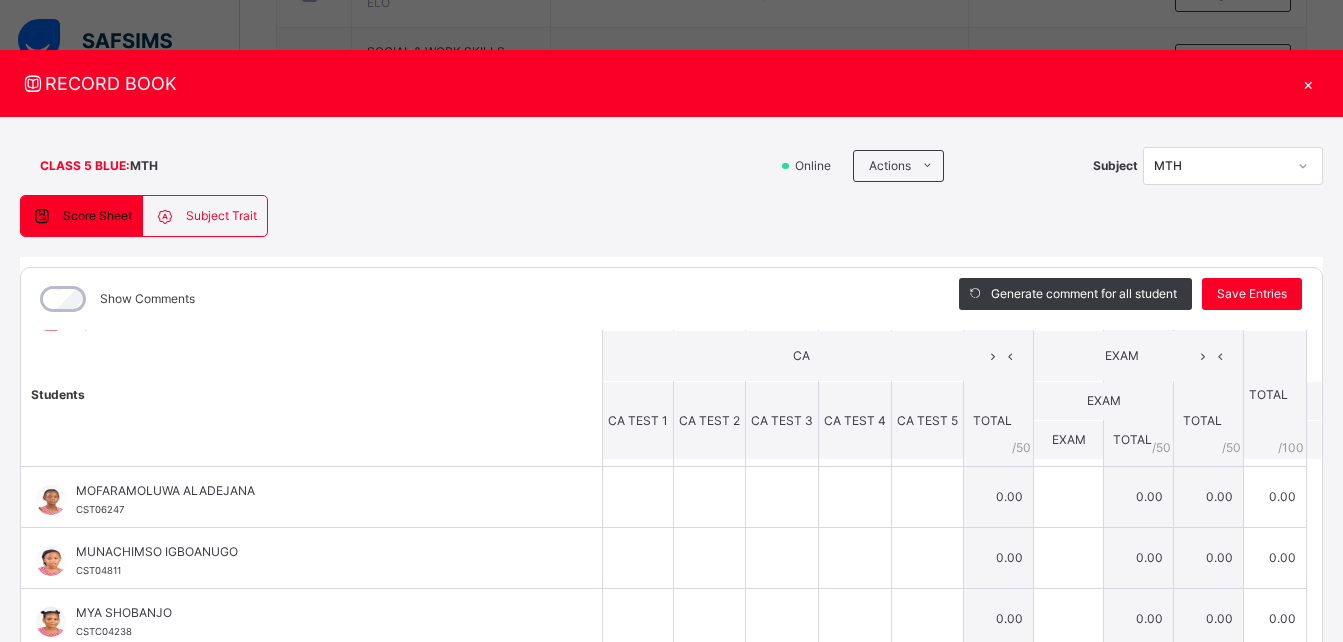 scroll, scrollTop: 0, scrollLeft: 0, axis: both 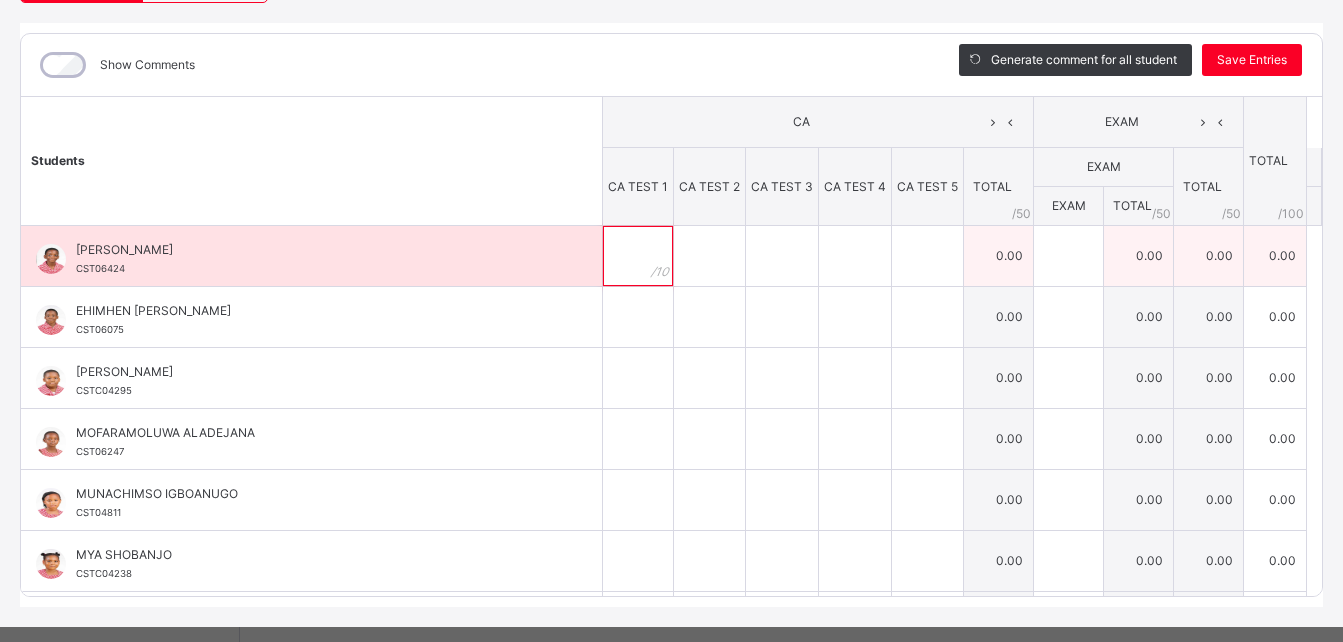 click at bounding box center (638, 256) 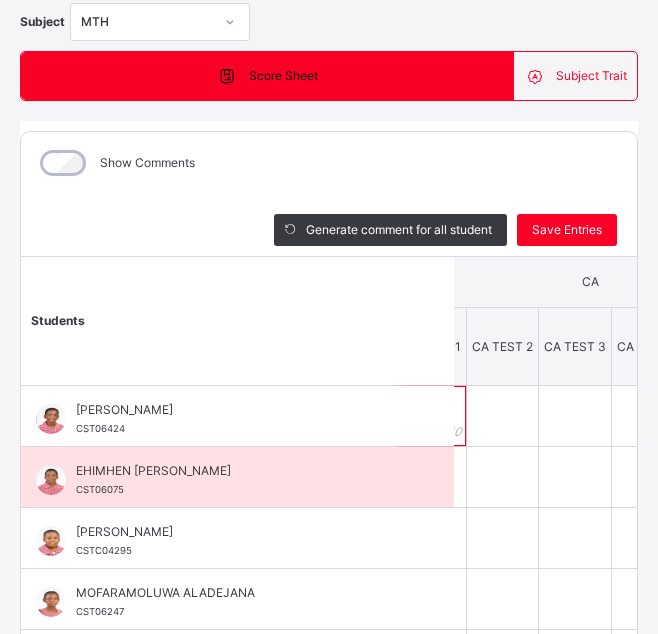 scroll, scrollTop: 0, scrollLeft: 0, axis: both 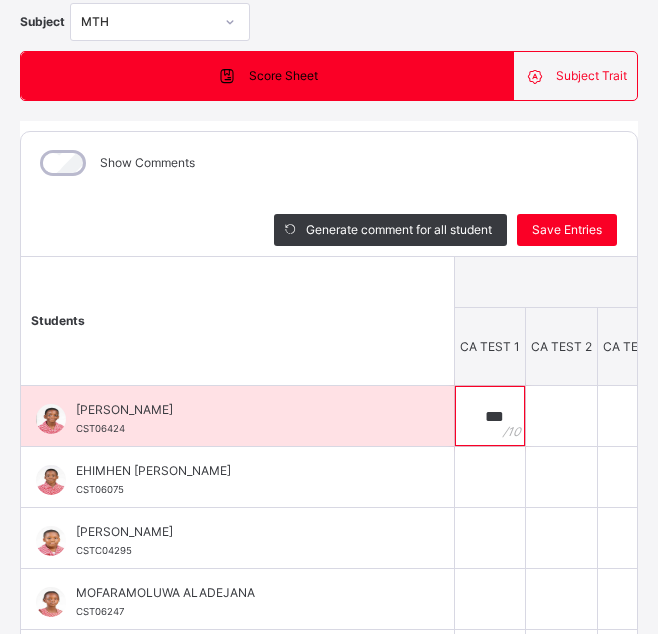 type on "***" 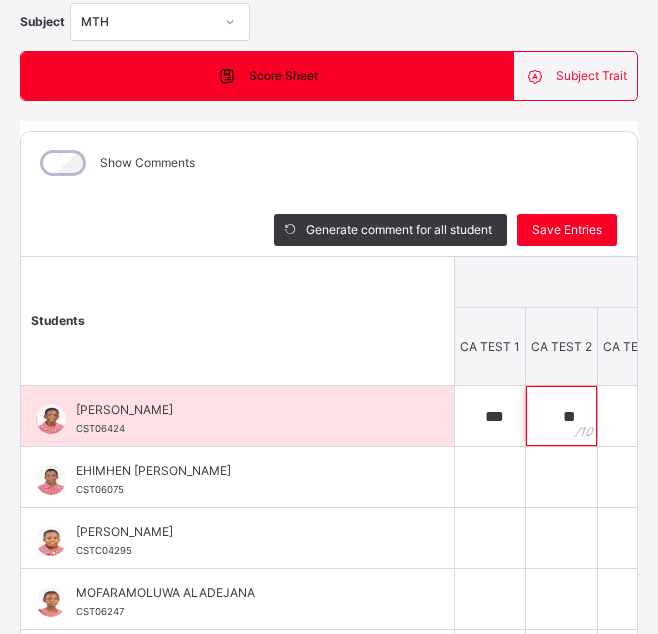 type on "**" 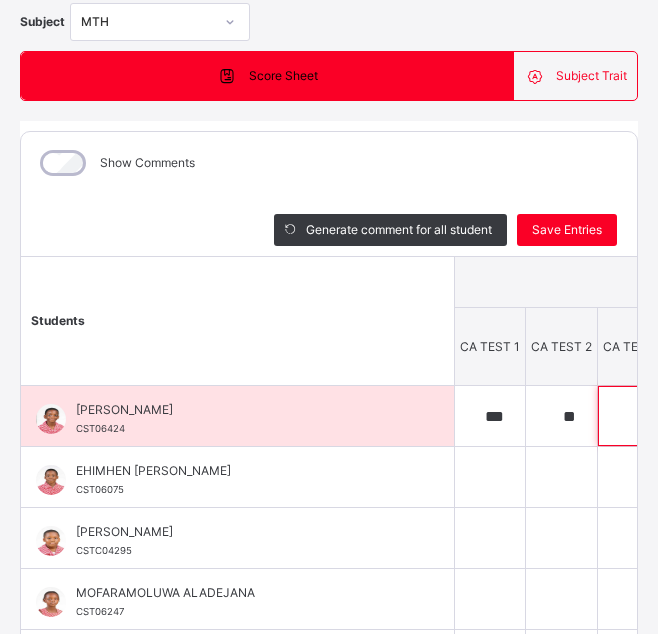 type on "**" 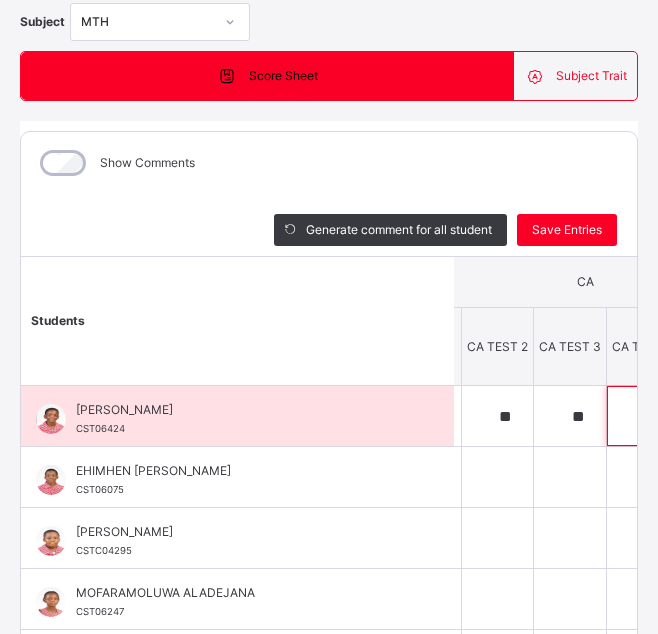 type on "**" 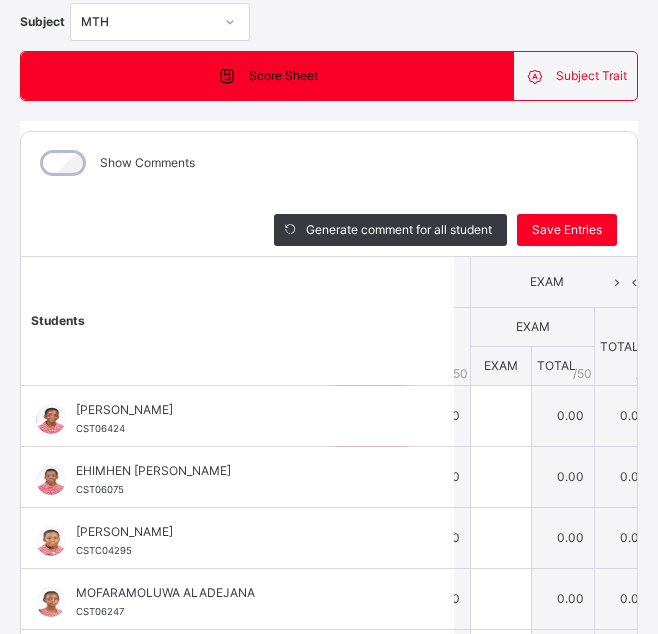 scroll, scrollTop: 0, scrollLeft: 0, axis: both 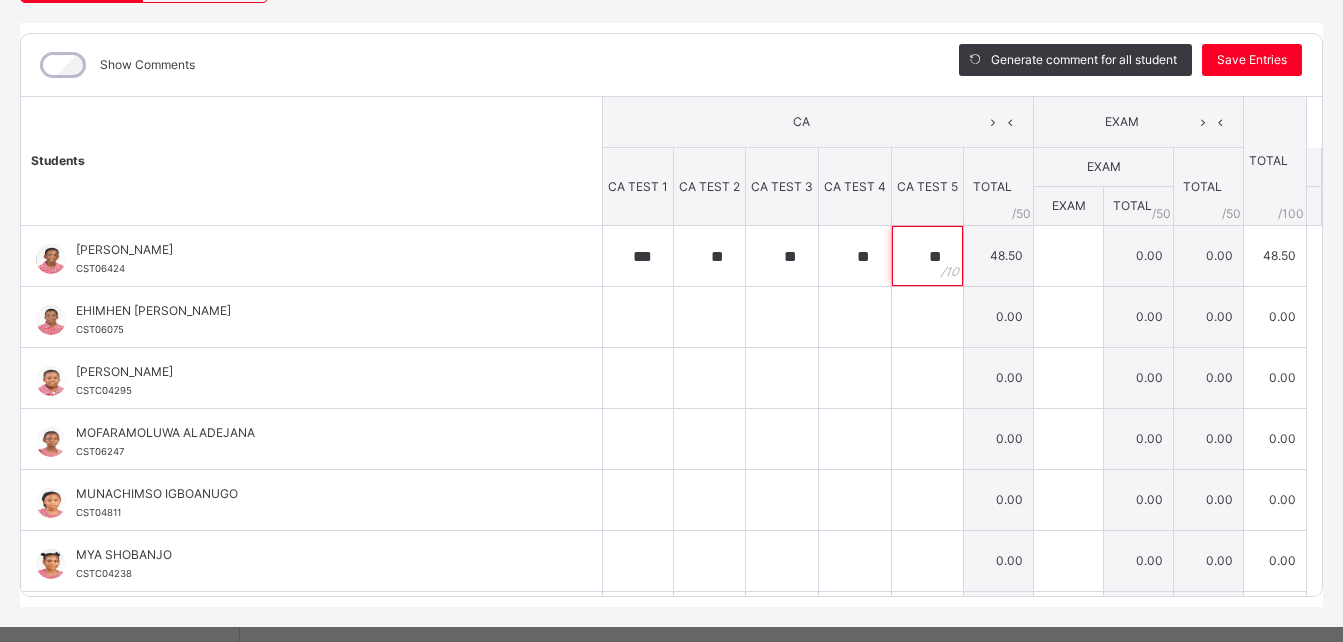 type on "**" 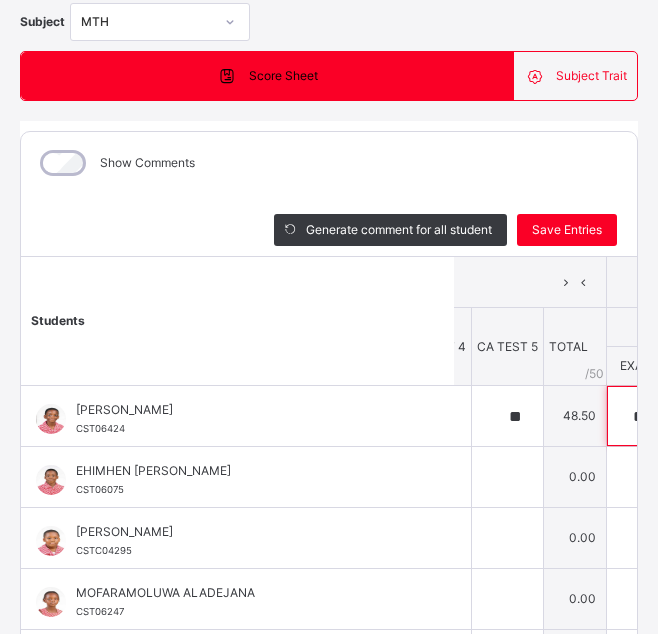 scroll, scrollTop: 0, scrollLeft: 276, axis: horizontal 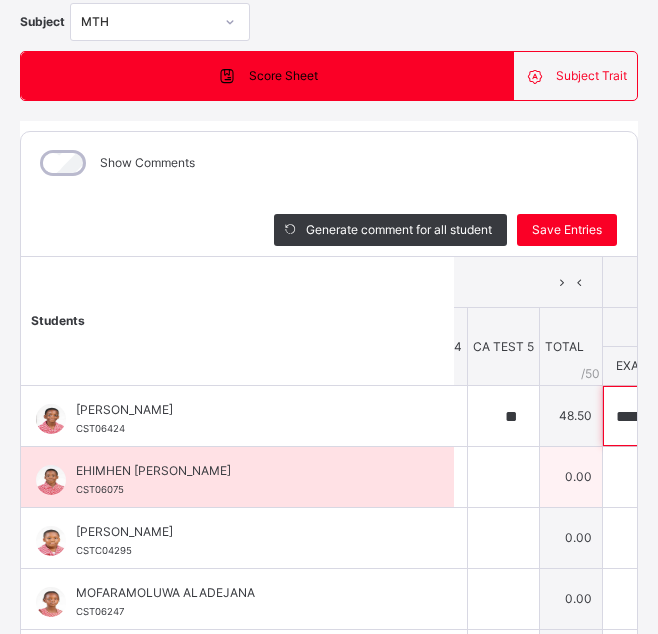 type on "****" 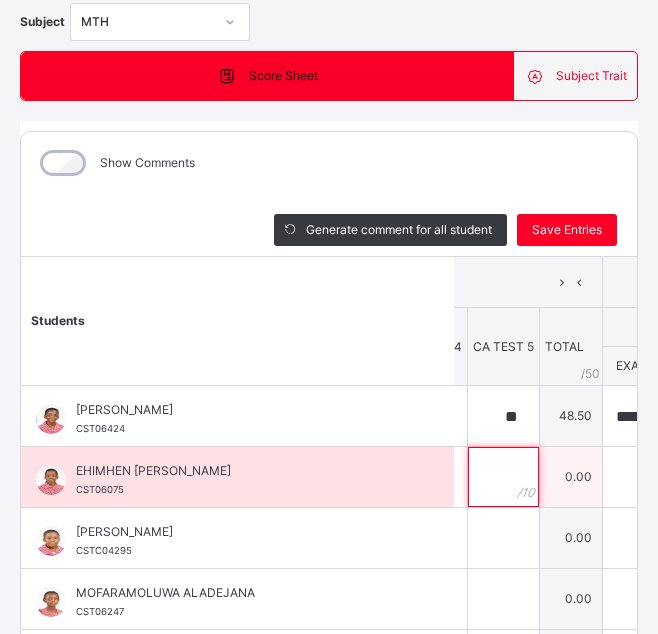 scroll, scrollTop: 0, scrollLeft: 0, axis: both 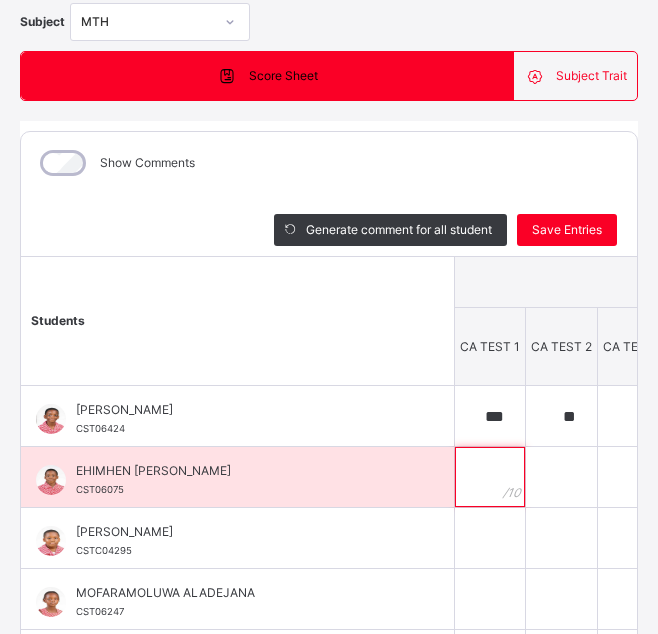 click at bounding box center [490, 477] 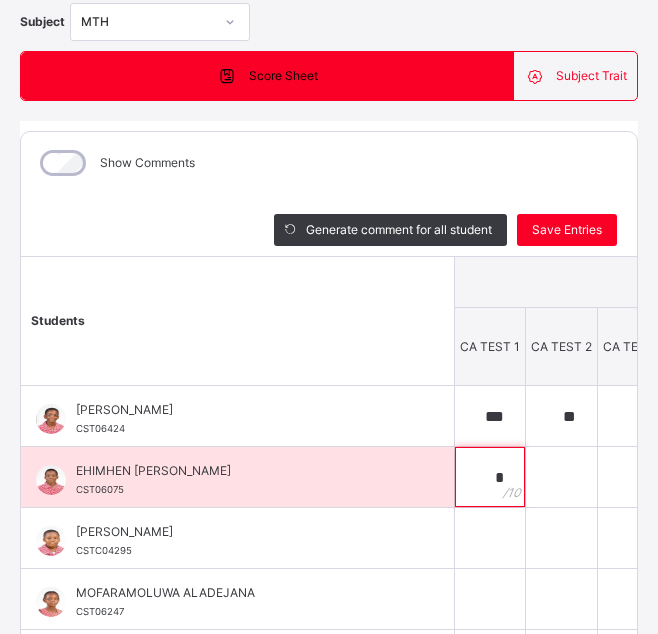 type on "*" 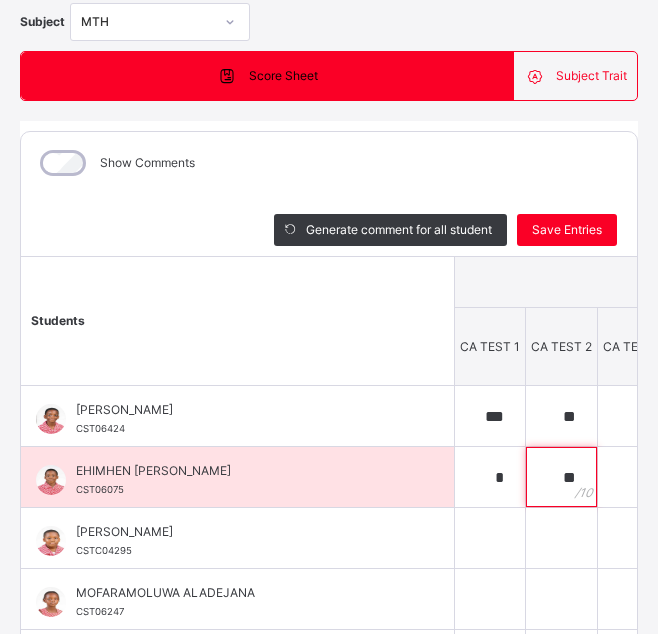 type on "**" 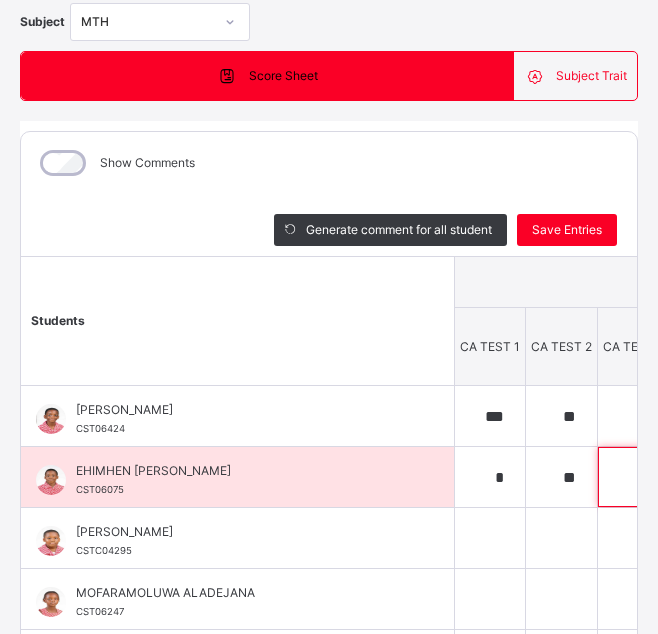 type on "**" 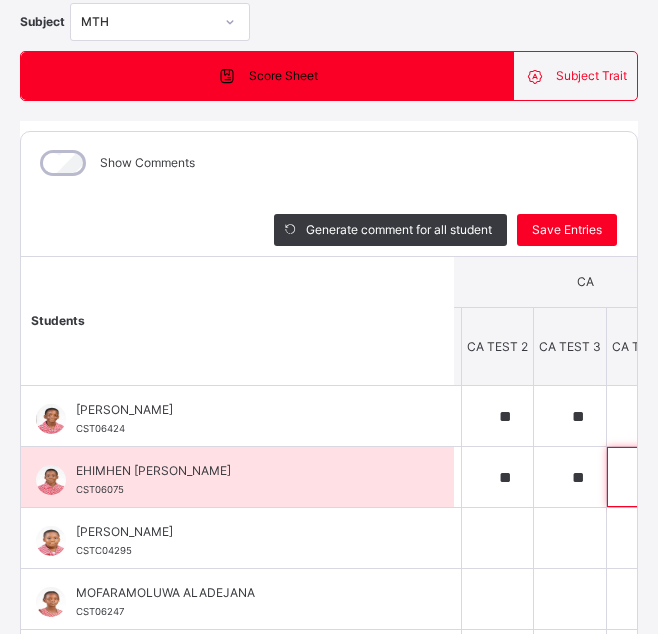type on "*" 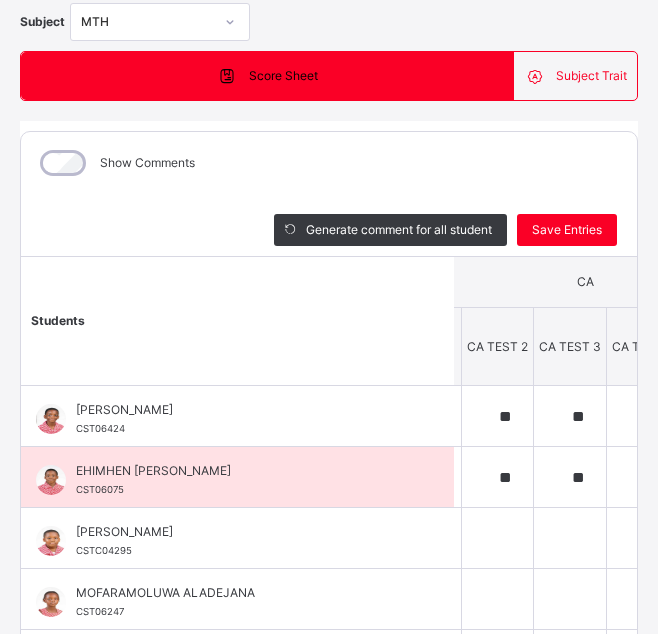 scroll, scrollTop: 0, scrollLeft: 408, axis: horizontal 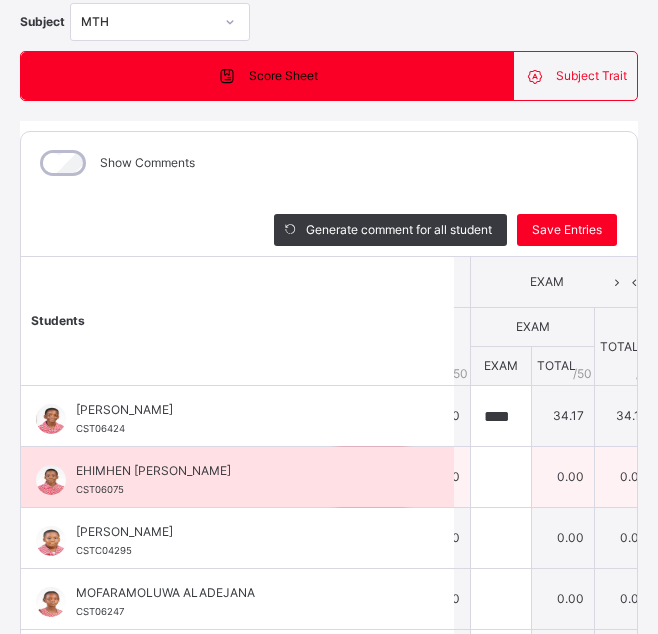 type on "**" 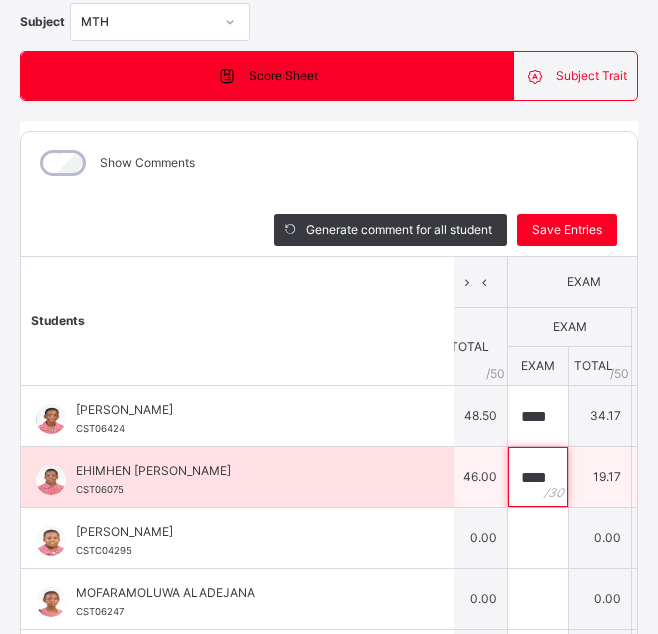 scroll, scrollTop: 0, scrollLeft: 0, axis: both 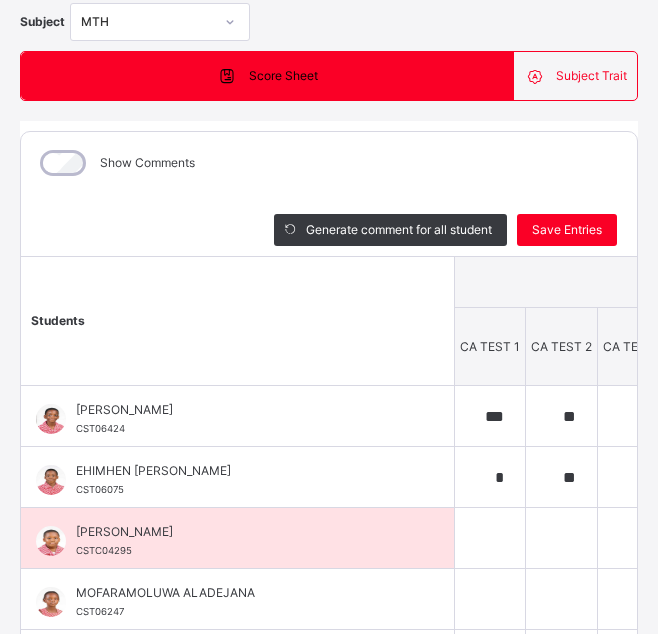 type on "****" 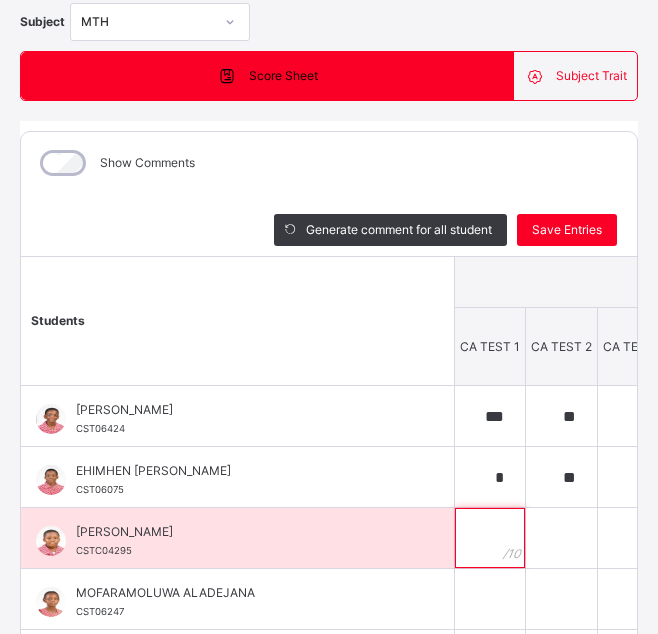 click at bounding box center (490, 538) 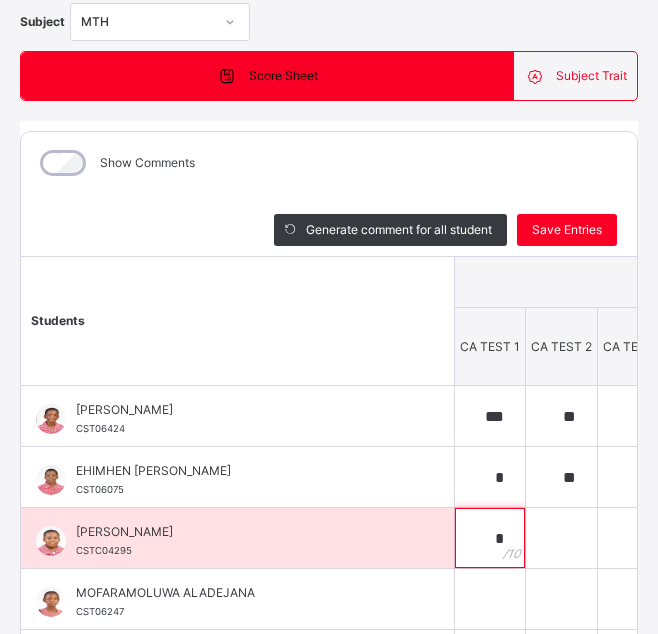 type on "*" 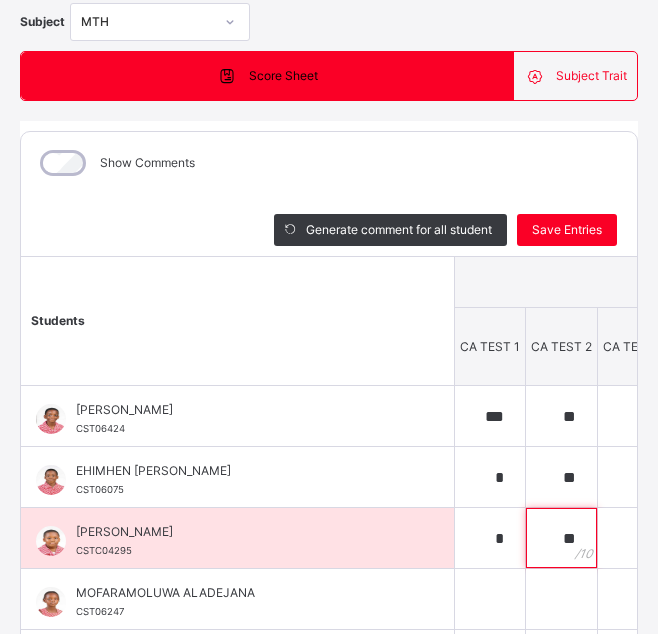 type on "**" 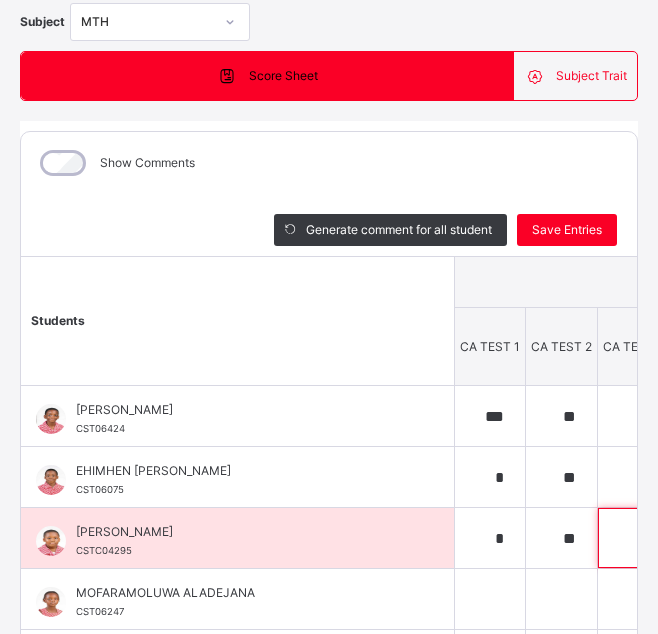 type on "**" 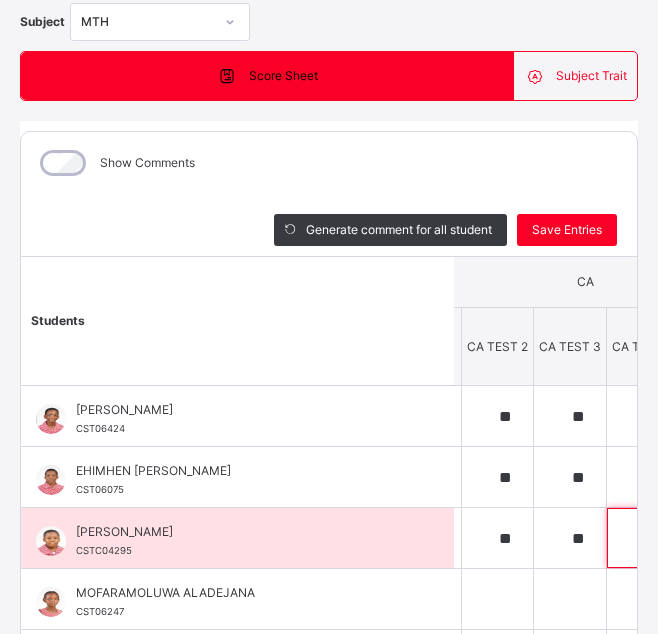 type on "*" 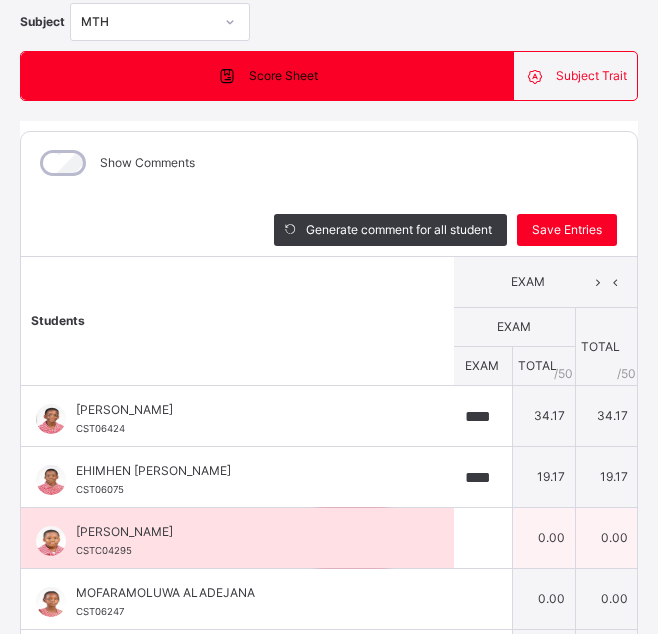 scroll, scrollTop: 0, scrollLeft: 428, axis: horizontal 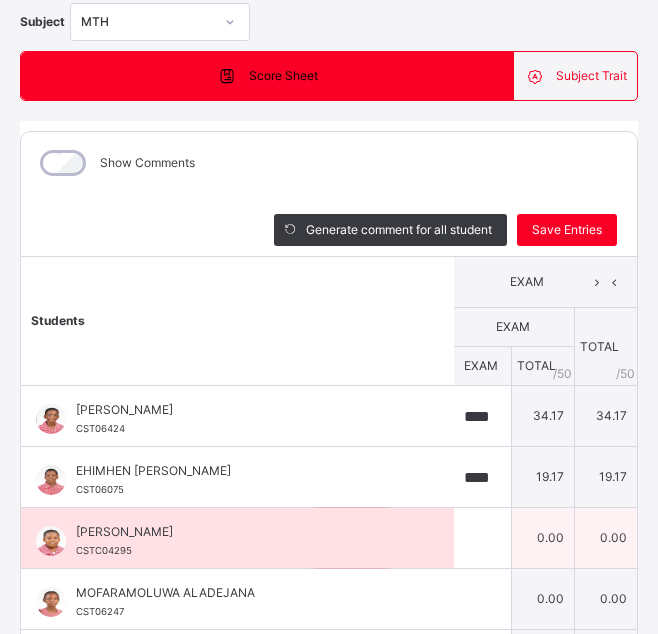 type on "**" 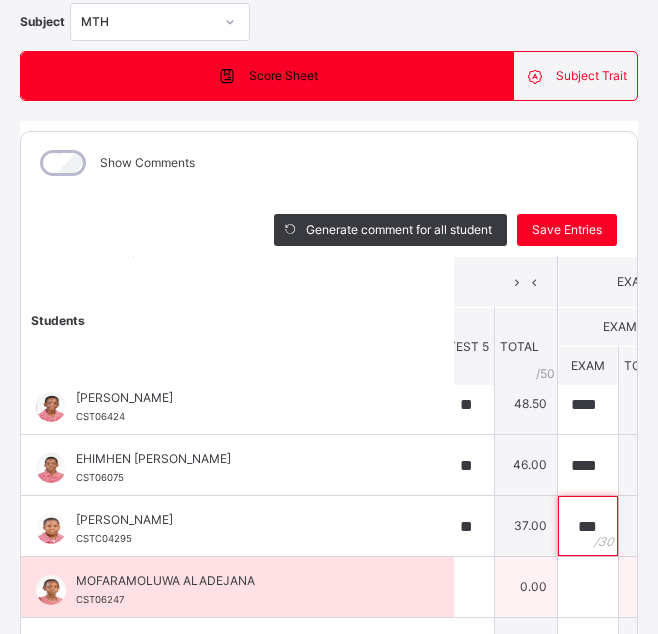 scroll, scrollTop: 12, scrollLeft: 0, axis: vertical 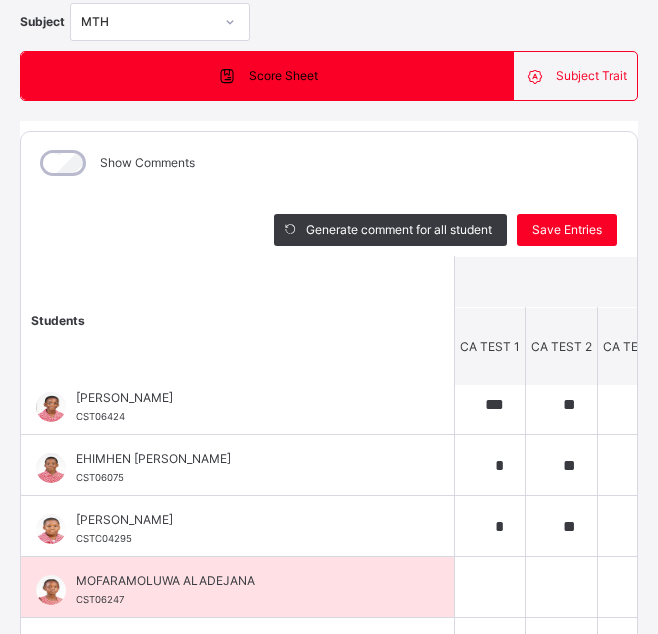 type on "***" 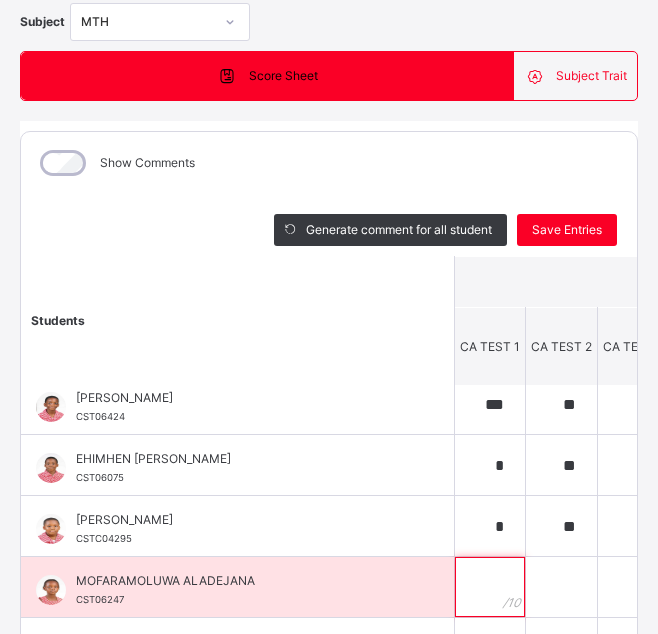 click at bounding box center (490, 587) 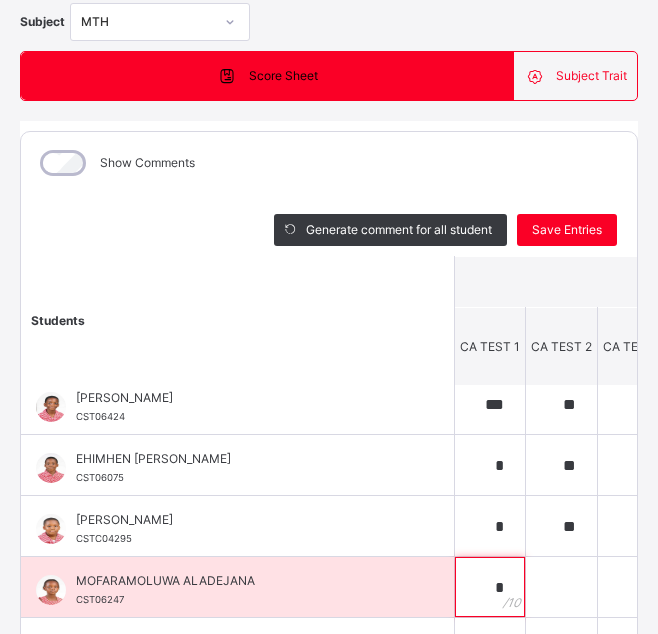 type on "*" 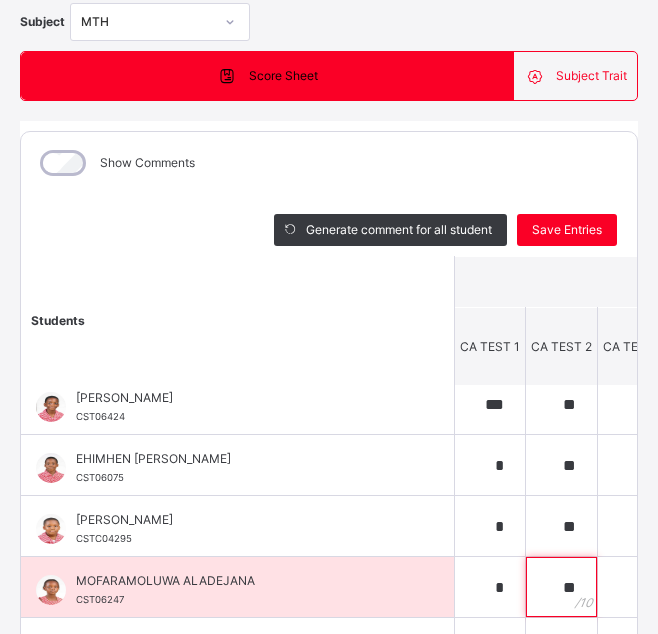 type on "**" 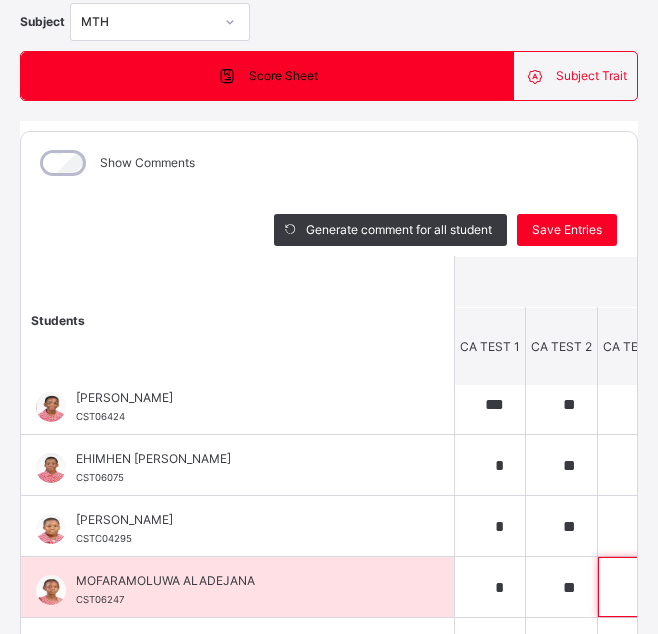 type on "**" 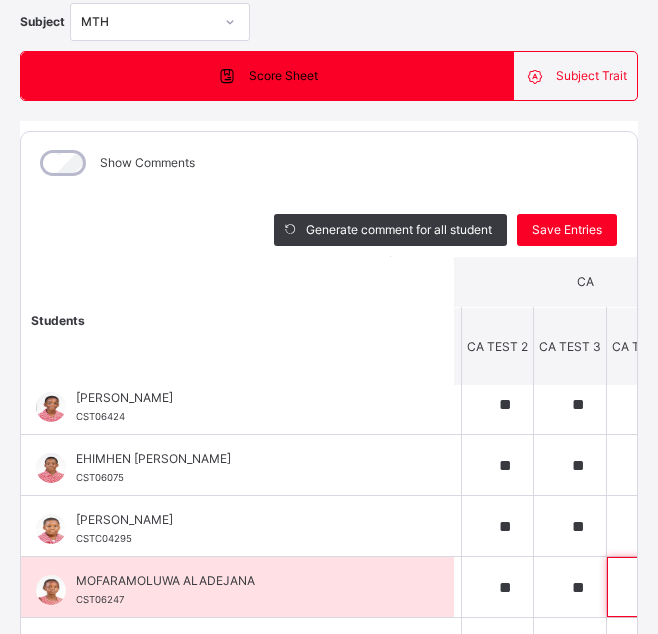 type on "*" 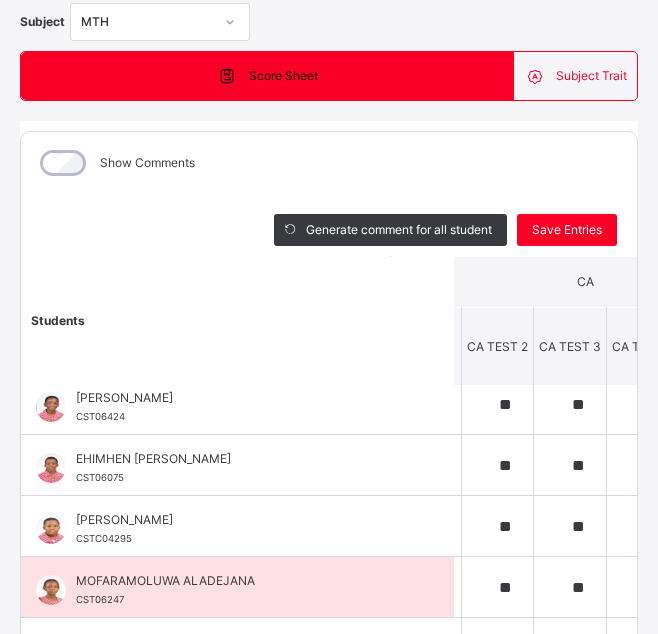 scroll, scrollTop: 12, scrollLeft: 408, axis: both 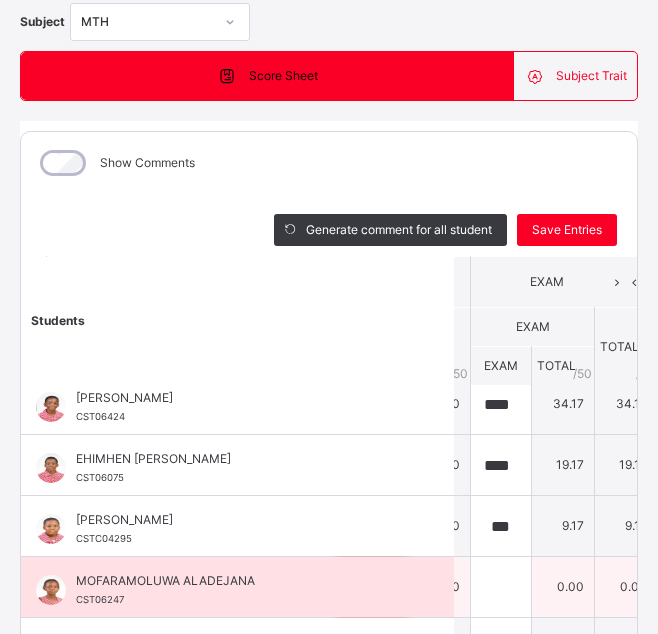 type on "**" 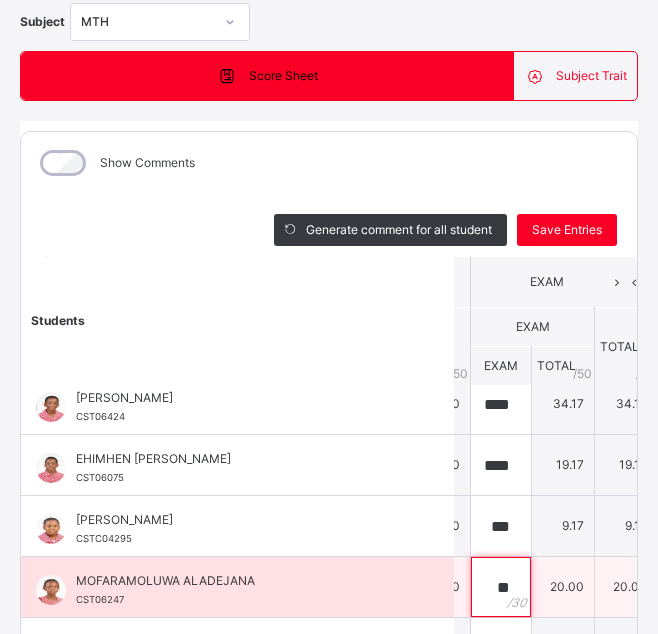 scroll, scrollTop: 12, scrollLeft: 0, axis: vertical 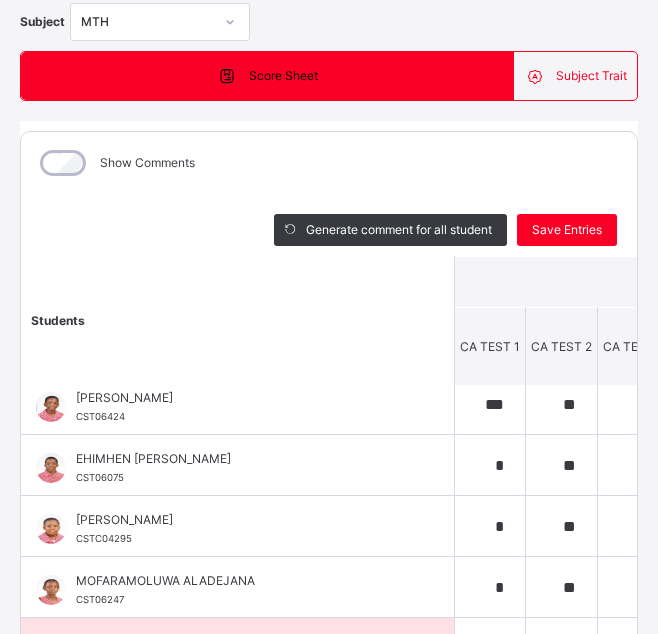 type on "**" 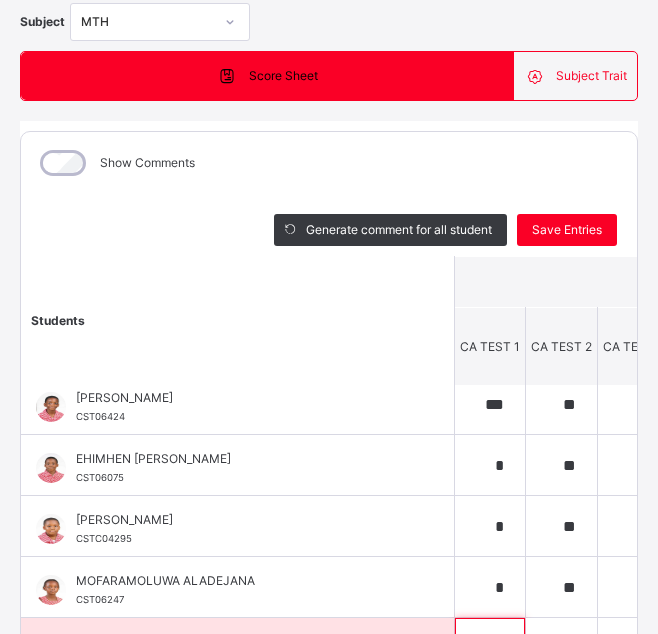 click at bounding box center [490, 648] 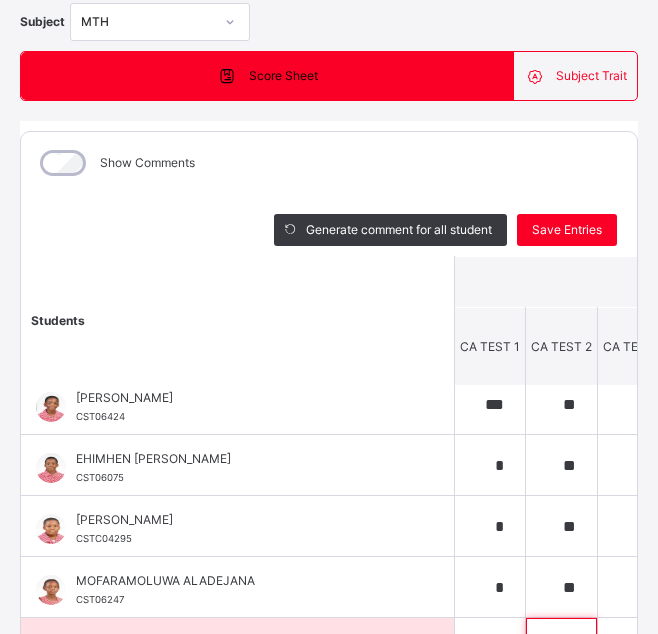 type on "**" 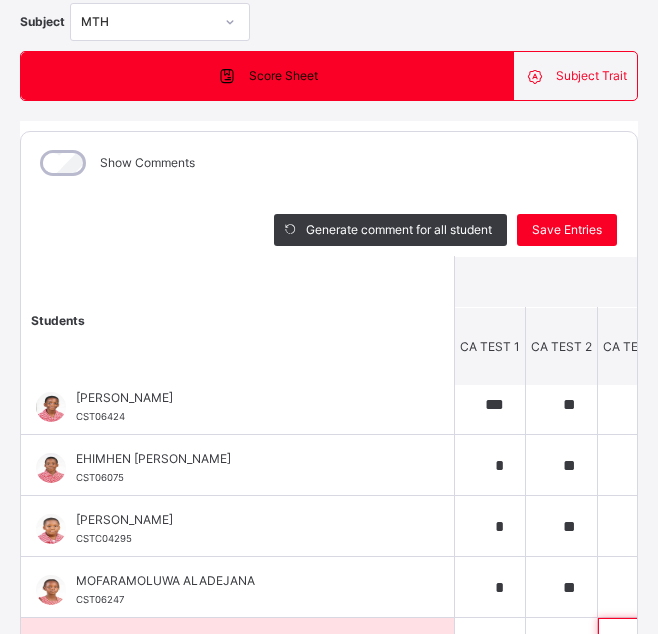 type on "**" 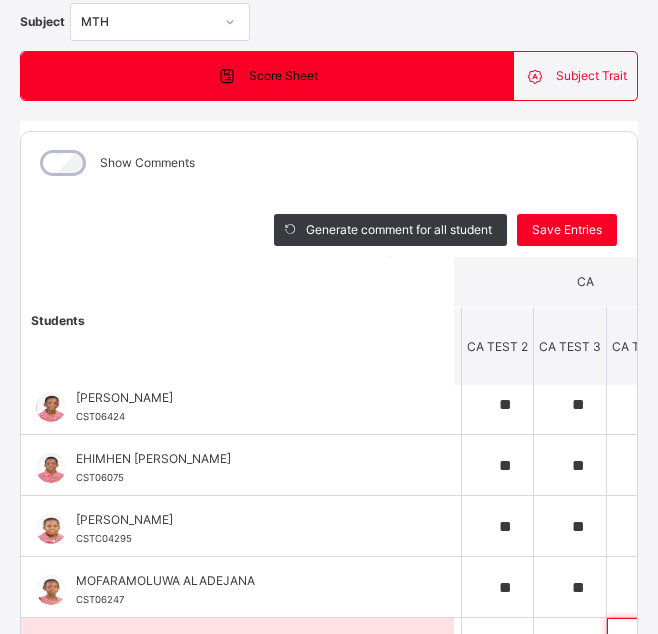 type on "*" 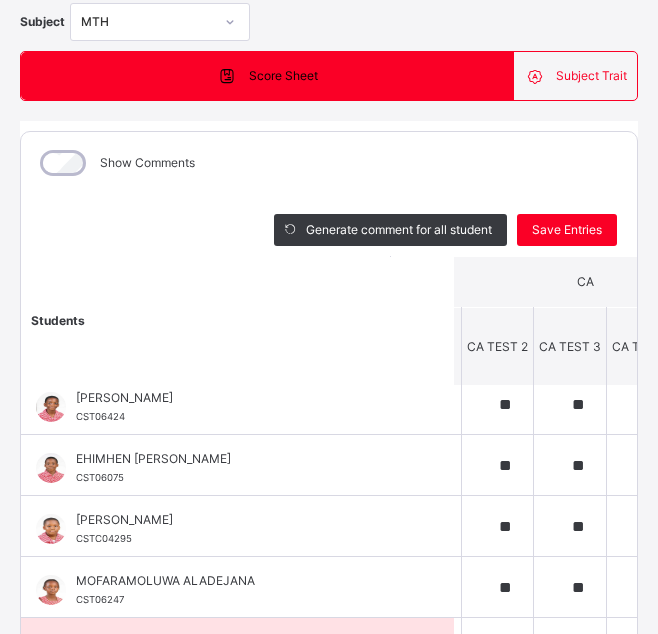 scroll, scrollTop: 12, scrollLeft: 408, axis: both 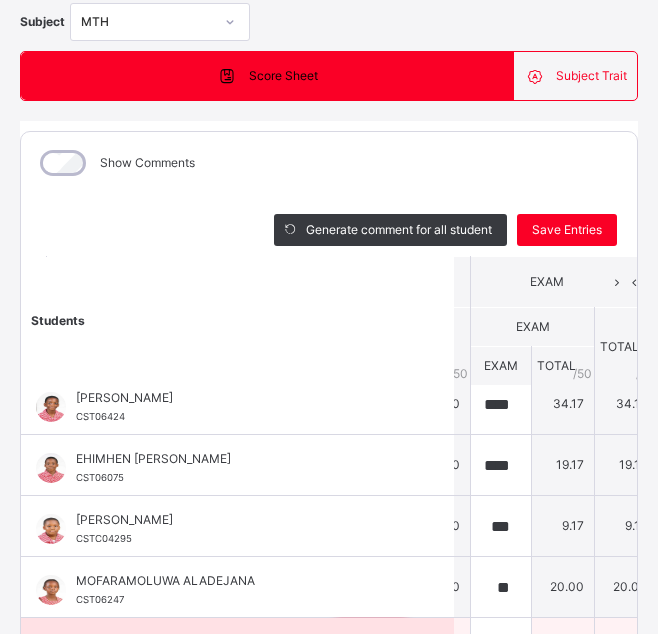 type on "**" 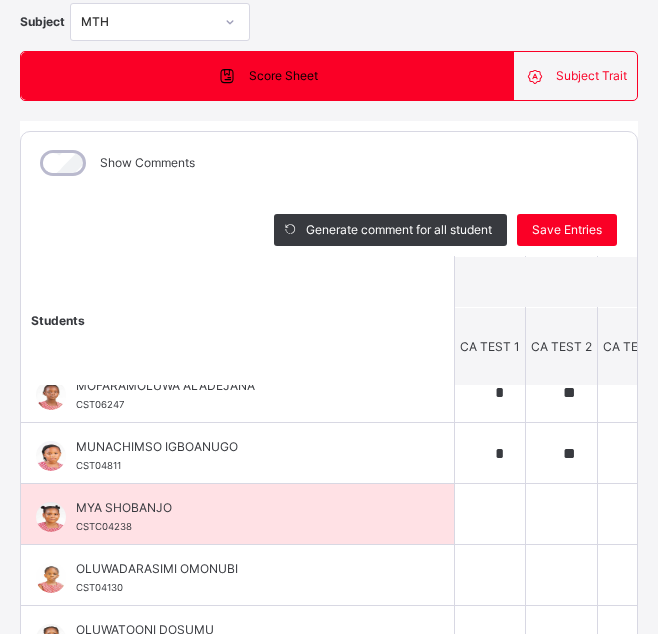 scroll, scrollTop: 208, scrollLeft: 0, axis: vertical 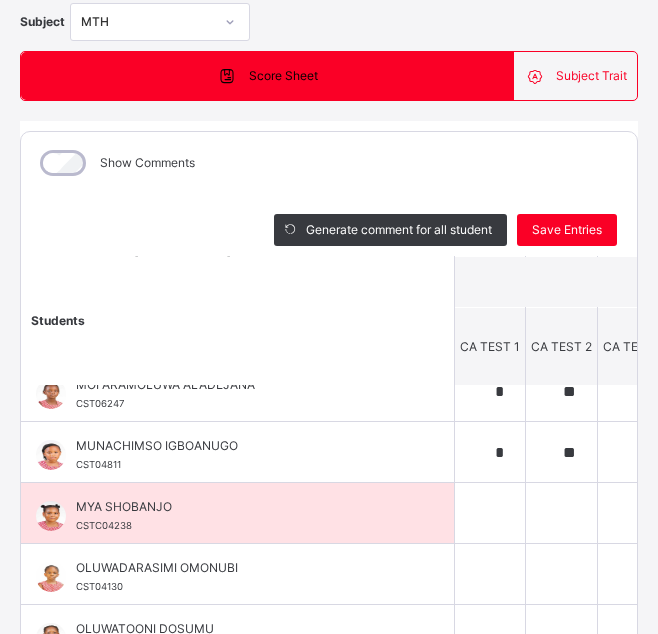type on "**" 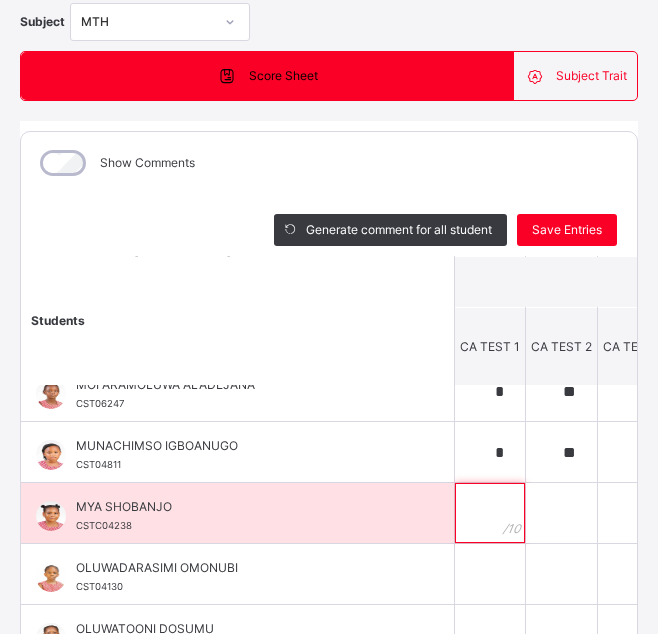 click at bounding box center [490, 513] 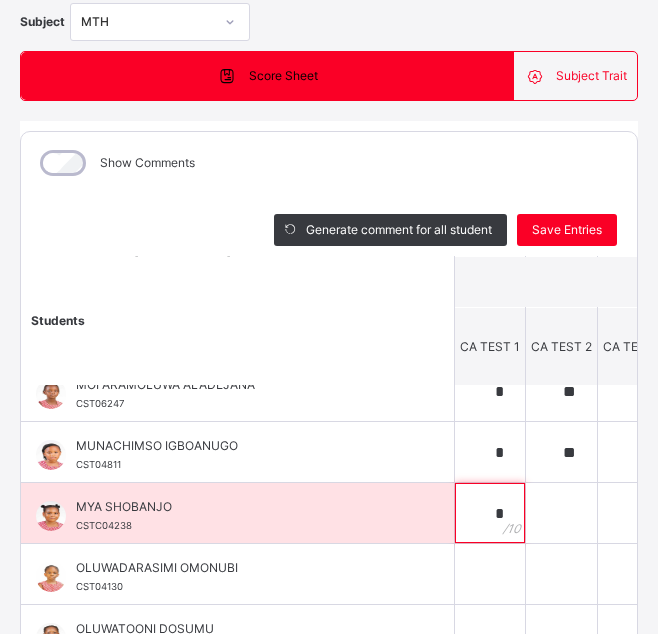 type on "*" 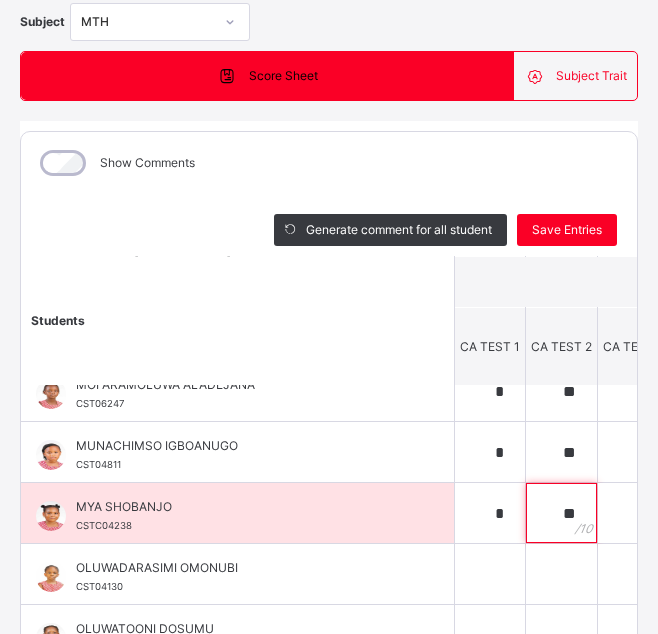 type on "**" 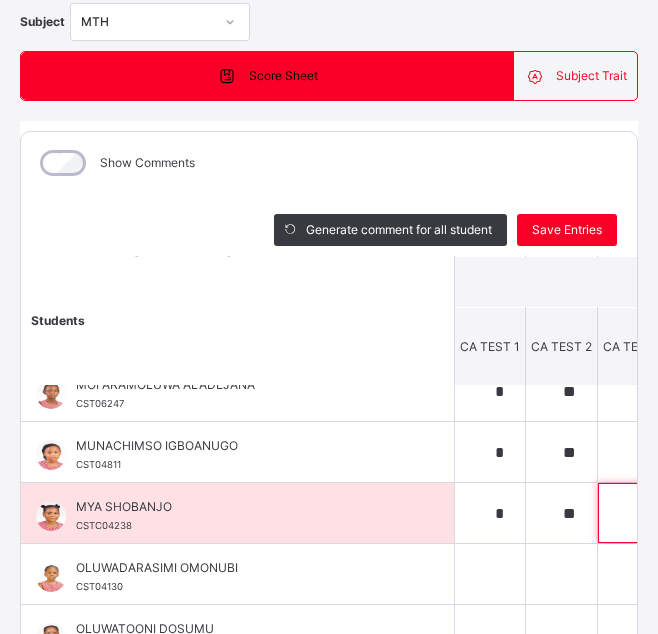 type on "**" 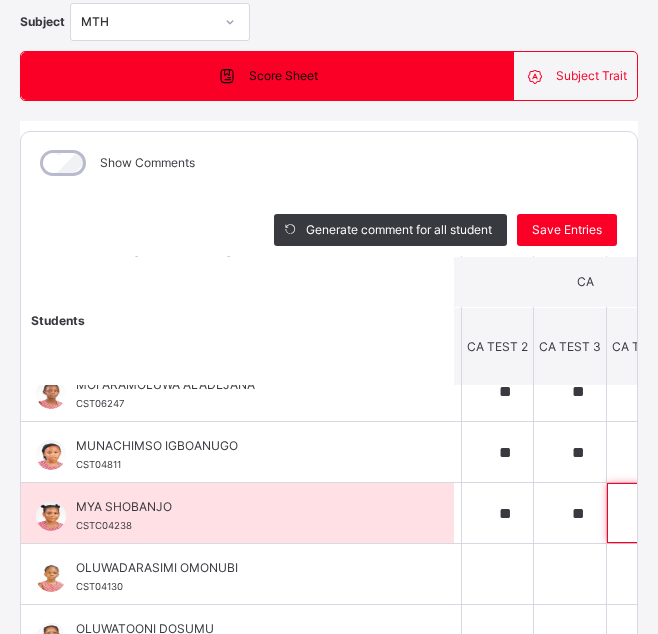 type on "*" 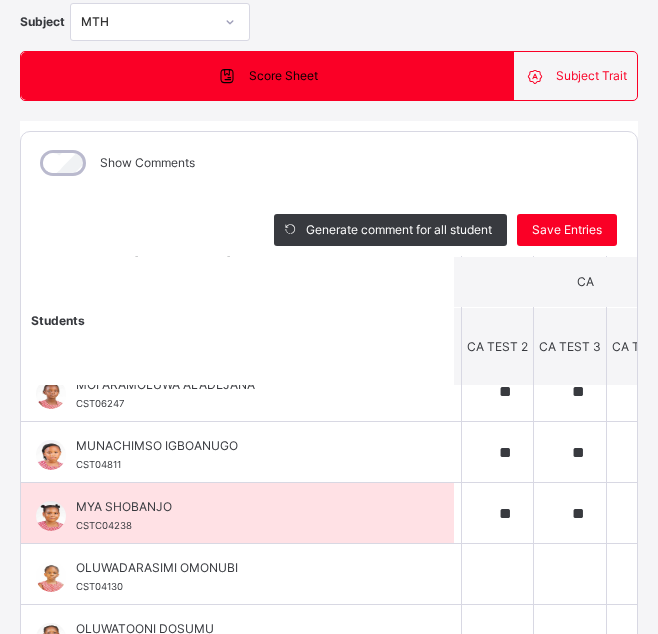 scroll, scrollTop: 208, scrollLeft: 408, axis: both 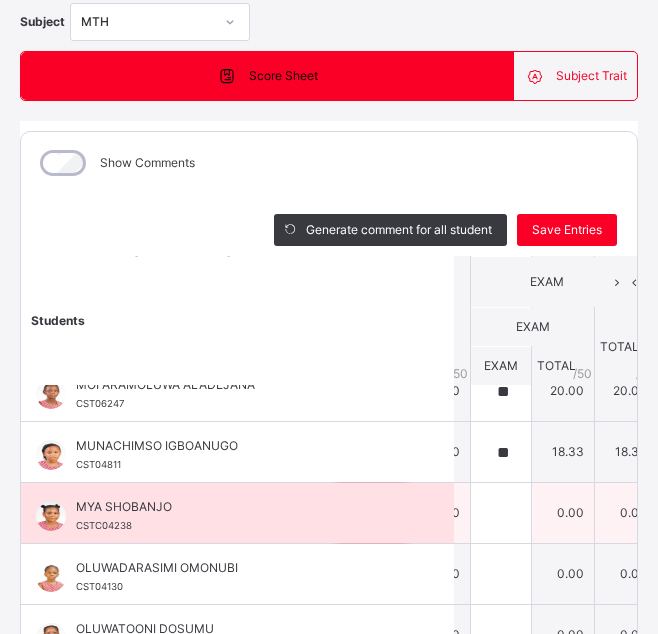 type on "**" 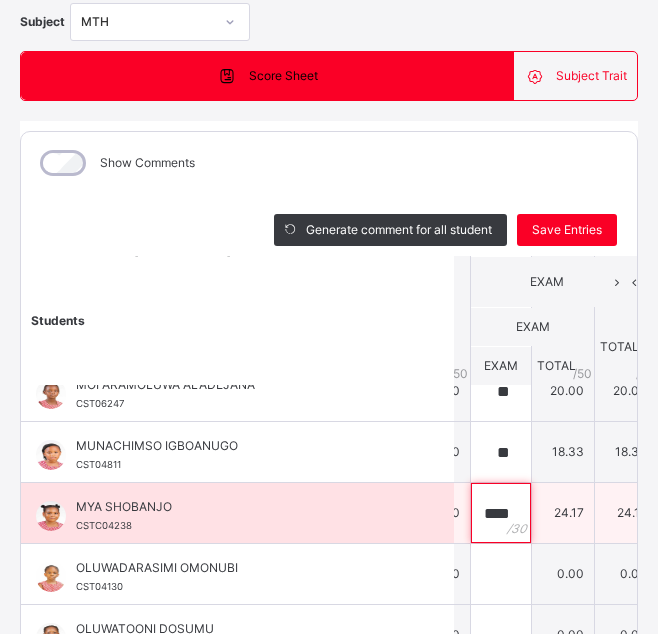 scroll, scrollTop: 0, scrollLeft: 0, axis: both 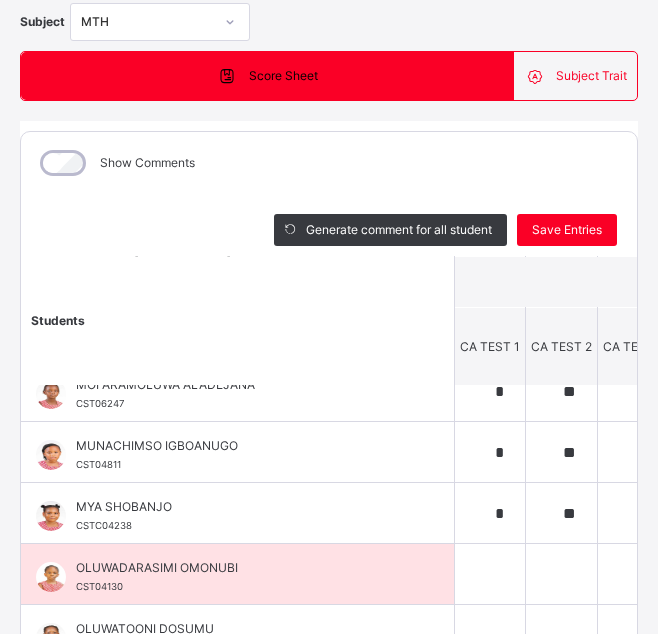 type on "****" 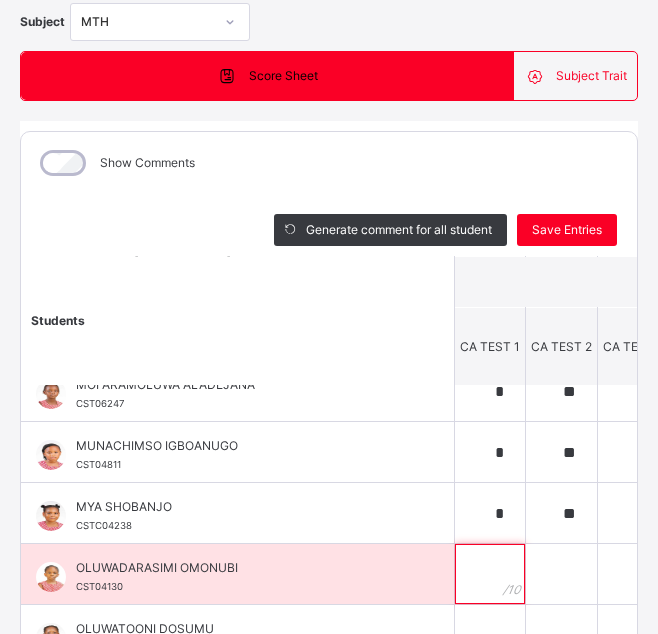 click at bounding box center (490, 574) 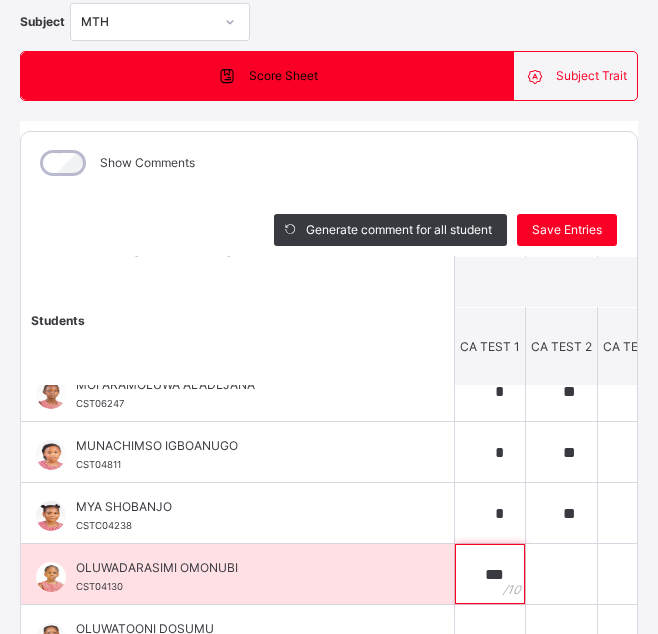 type on "***" 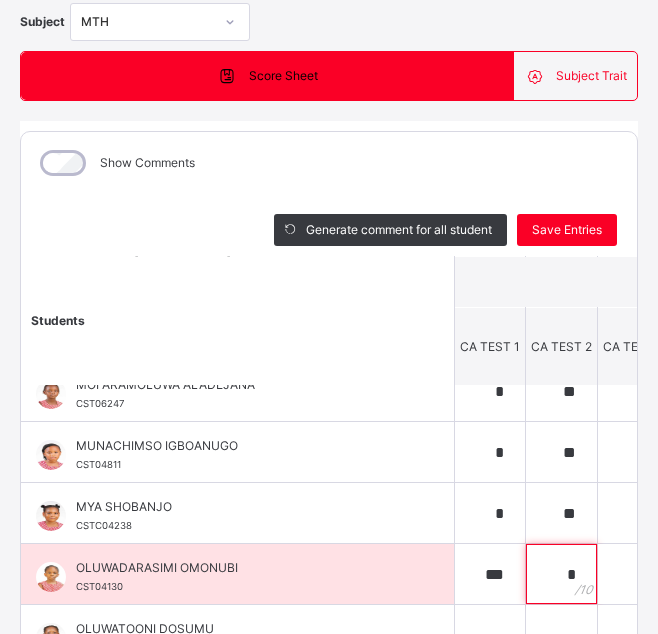 type on "*" 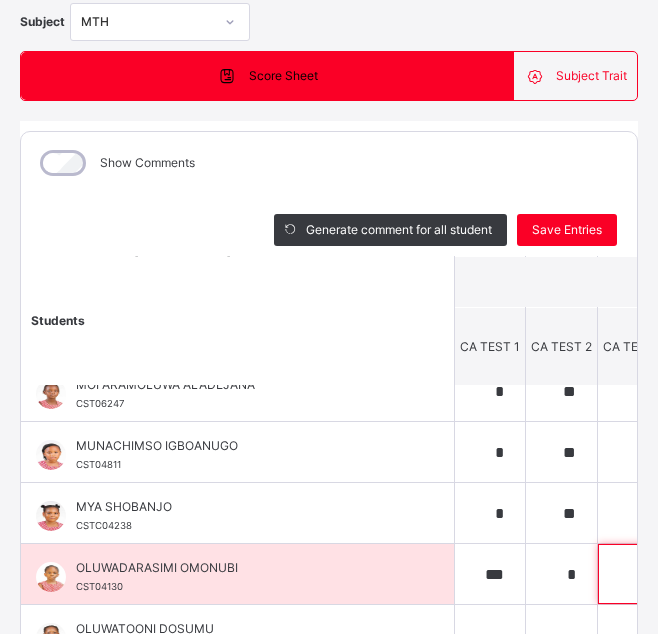 type on "**" 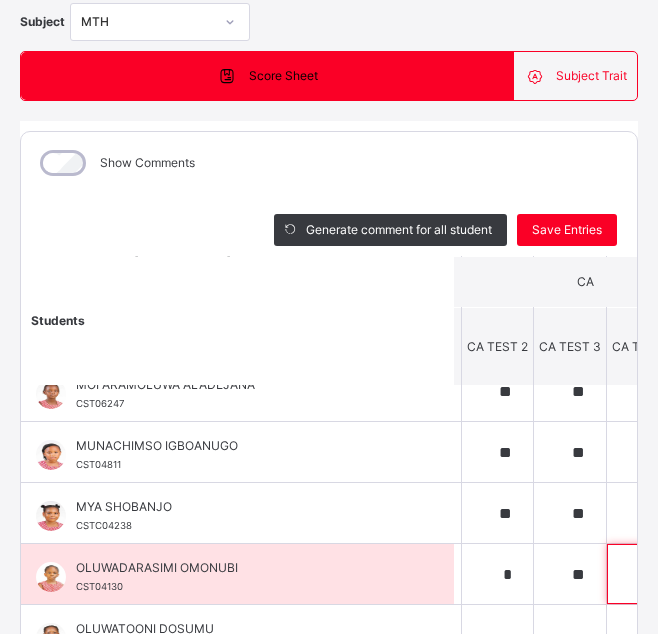 type on "*" 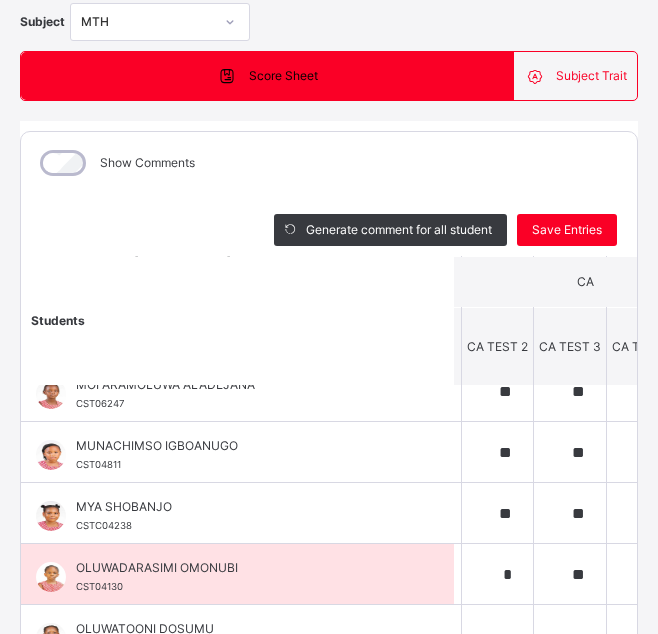scroll, scrollTop: 208, scrollLeft: 408, axis: both 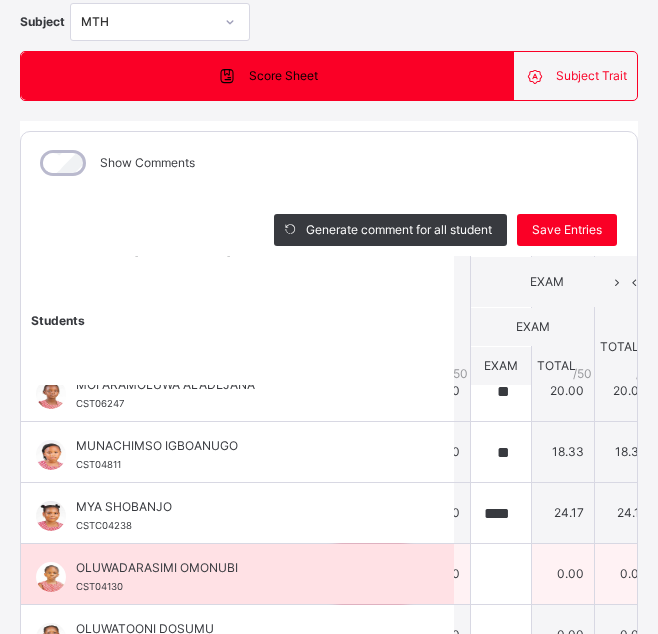 type on "**" 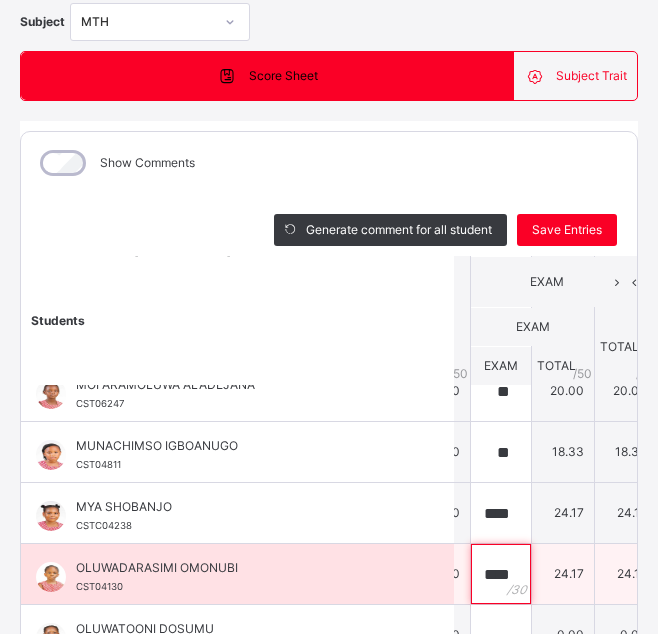 scroll, scrollTop: 0, scrollLeft: 0, axis: both 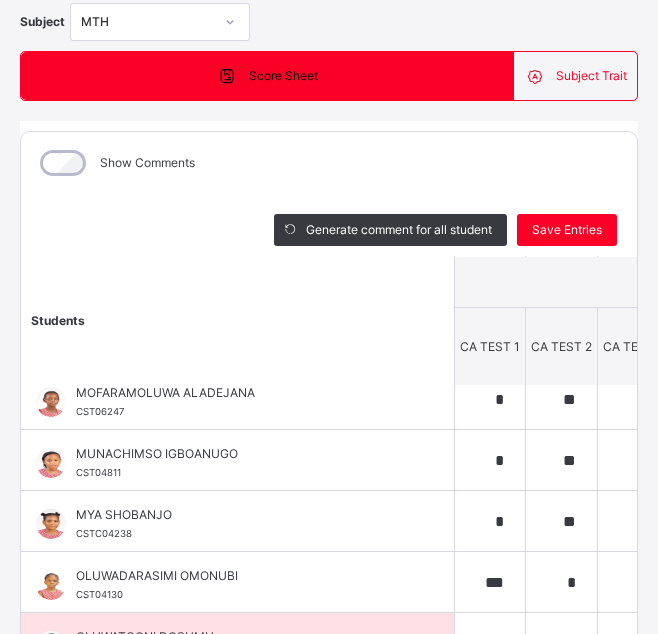 type on "****" 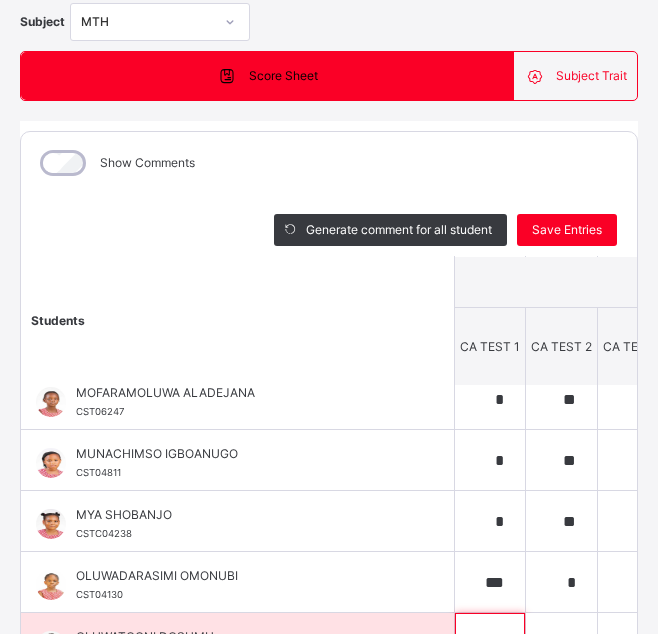 click at bounding box center (490, 643) 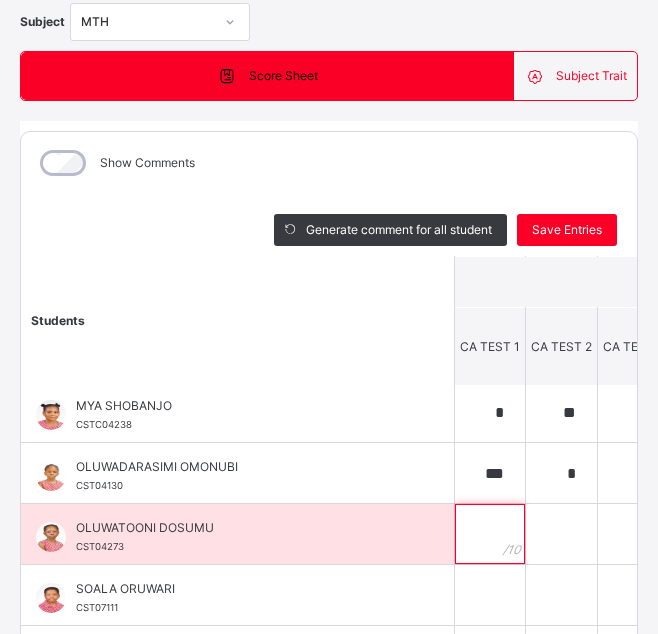 scroll, scrollTop: 310, scrollLeft: 0, axis: vertical 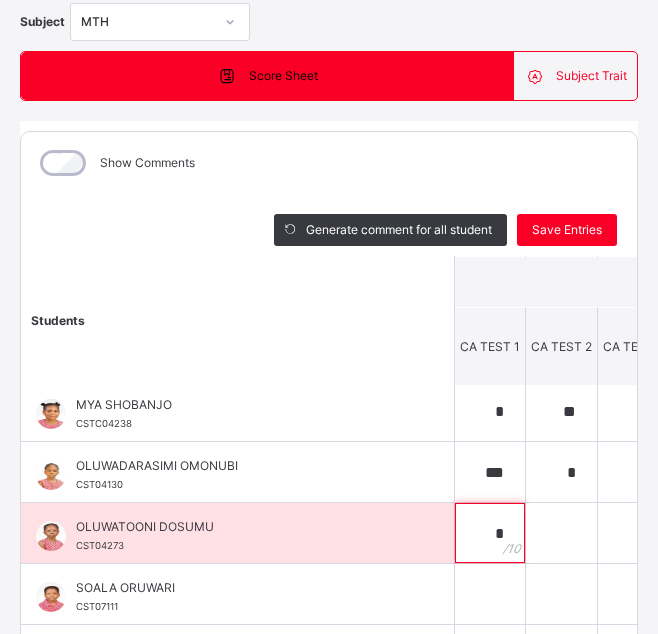type on "*" 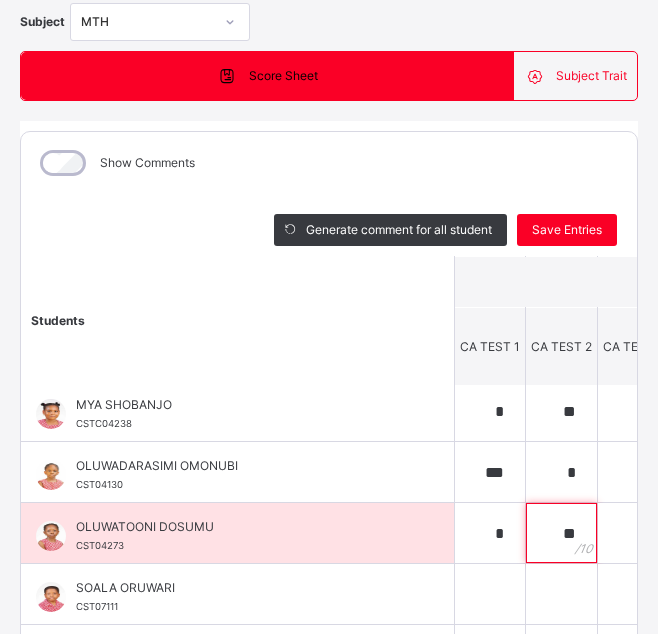 type on "**" 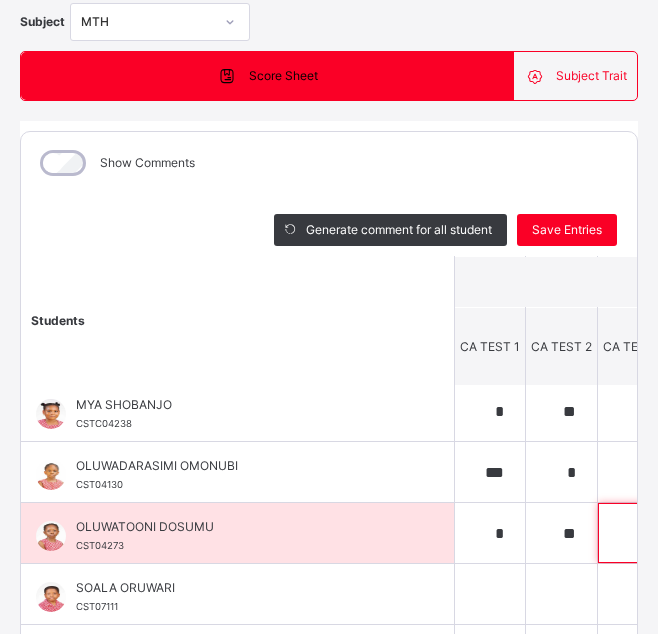 type on "**" 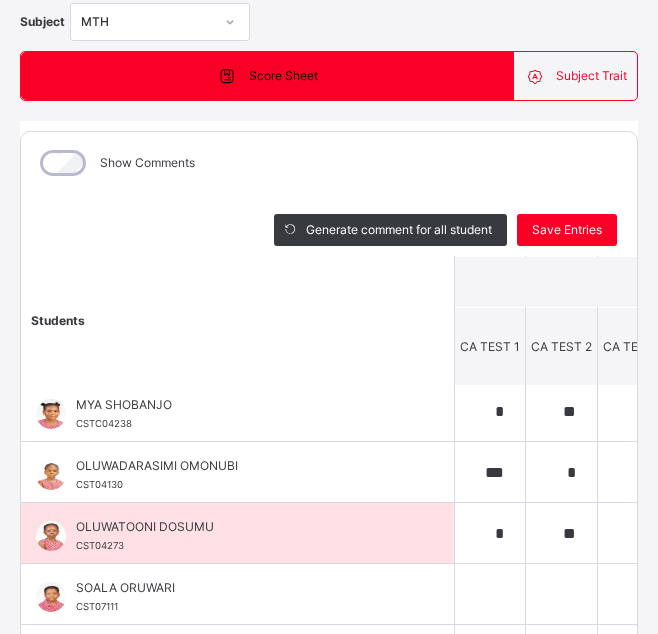 scroll, scrollTop: 310, scrollLeft: 64, axis: both 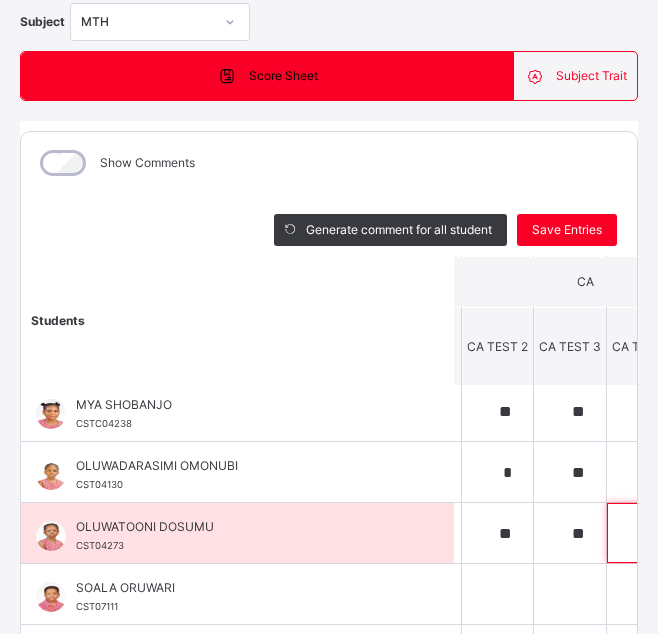 type on "*" 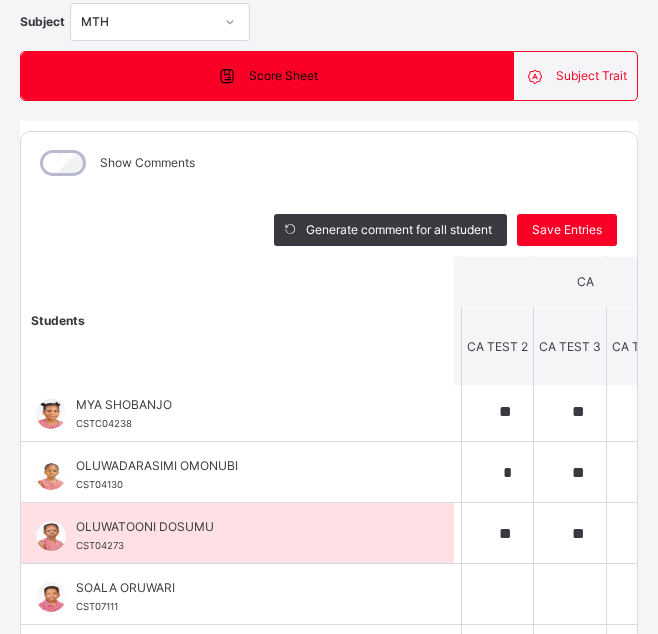 scroll, scrollTop: 310, scrollLeft: 408, axis: both 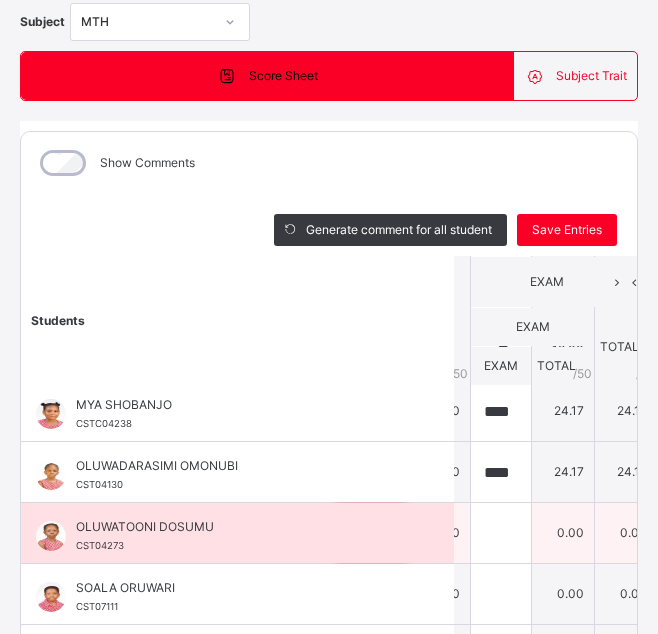 type on "**" 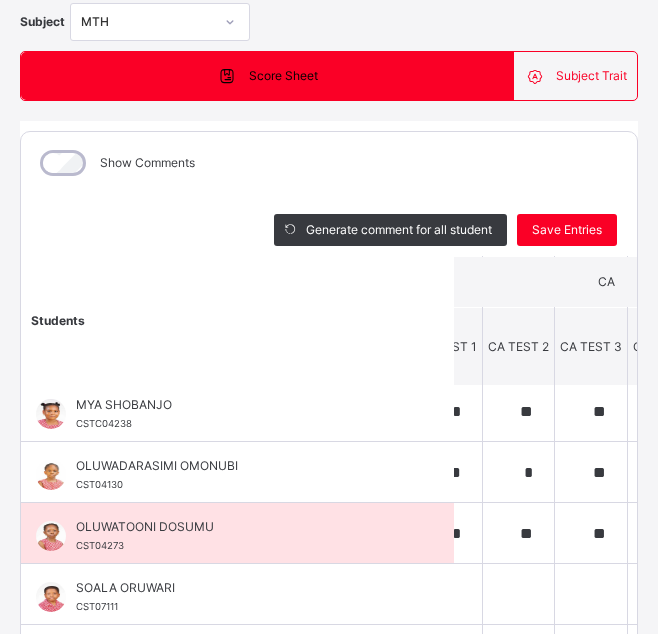 scroll, scrollTop: 310, scrollLeft: 0, axis: vertical 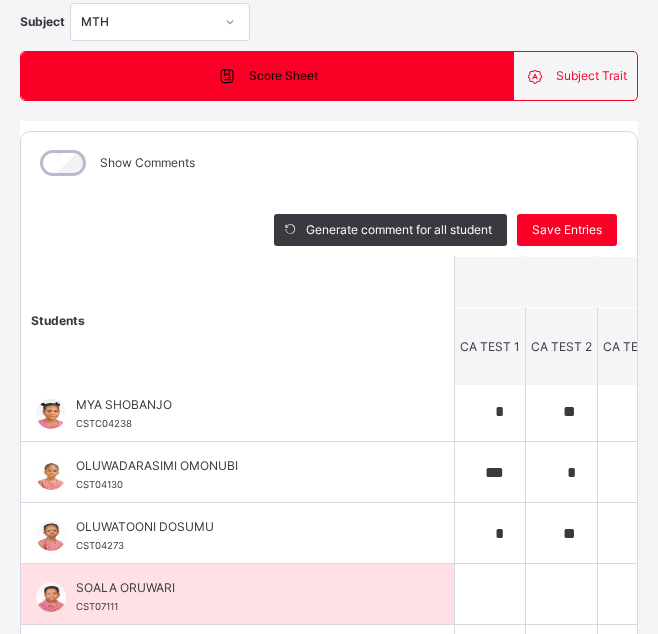 type on "**" 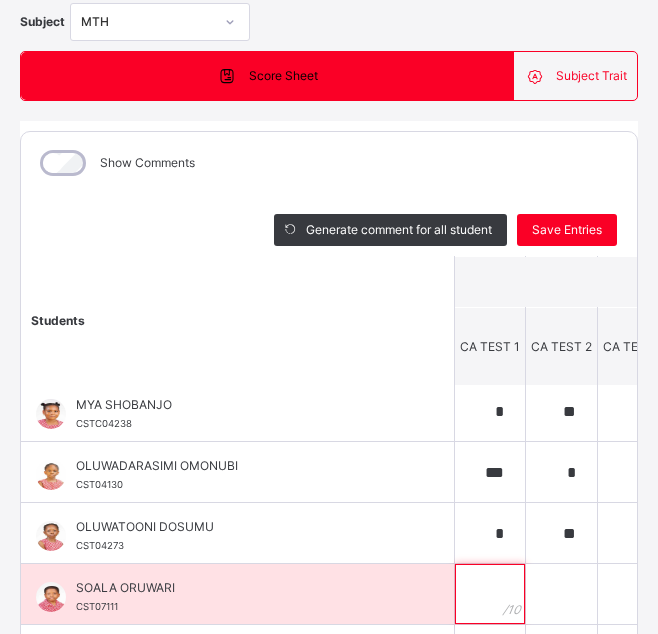 click at bounding box center [490, 594] 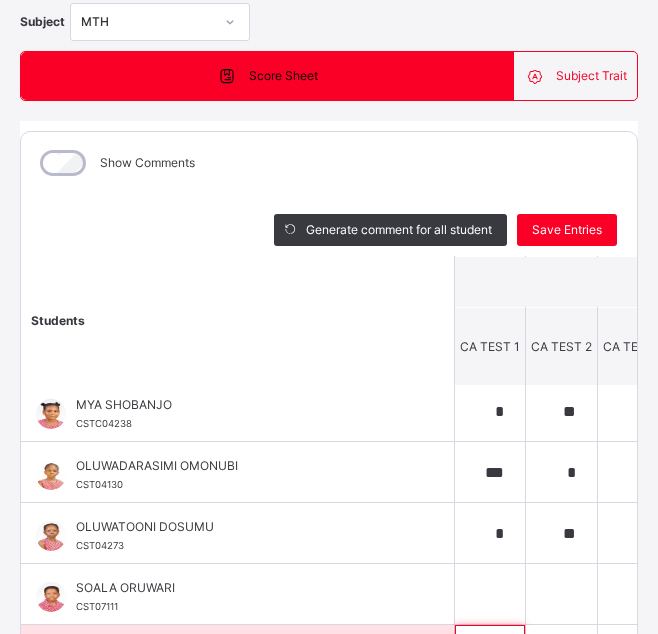 click at bounding box center (490, 655) 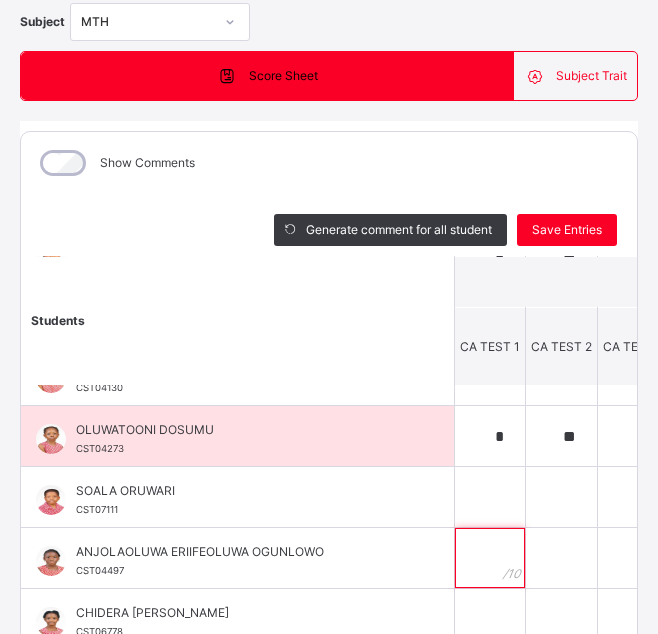 scroll, scrollTop: 408, scrollLeft: 0, axis: vertical 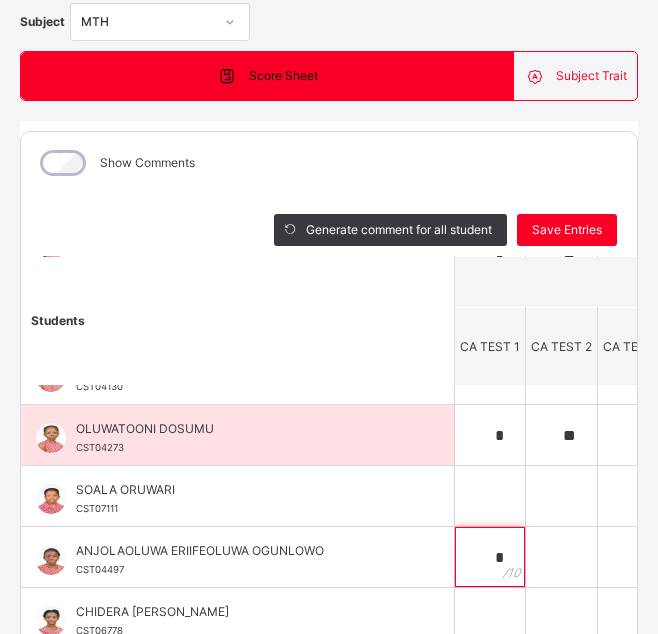 type on "*" 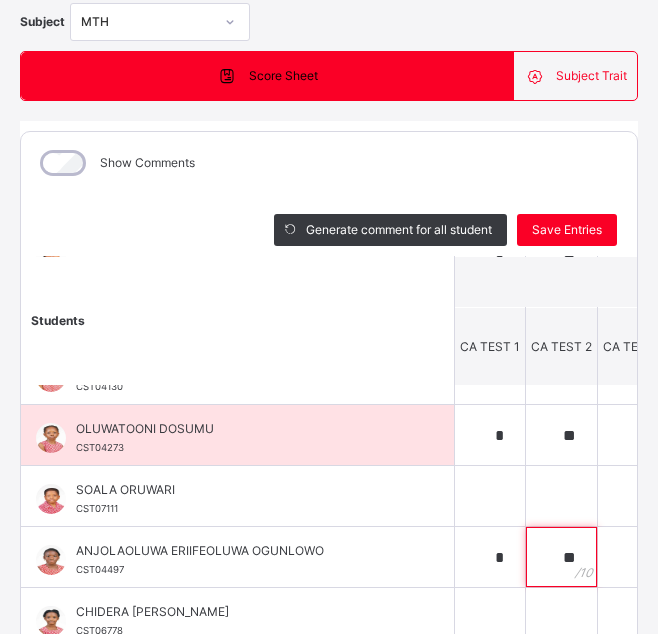 type on "**" 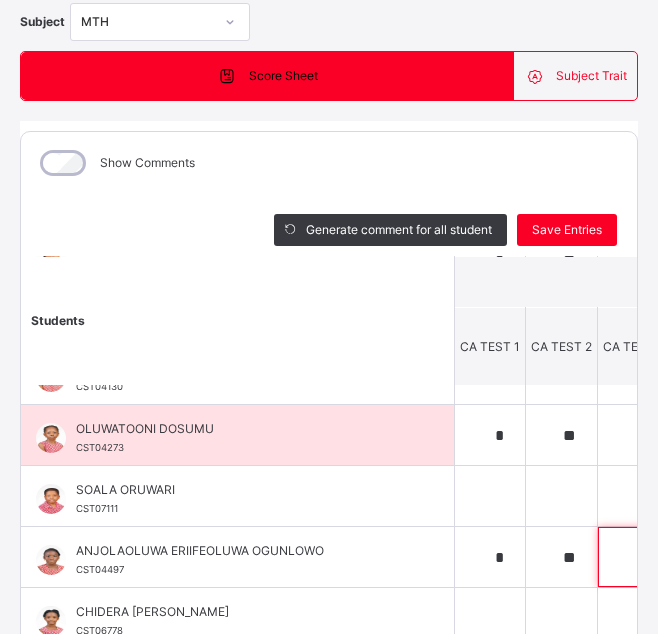 type on "**" 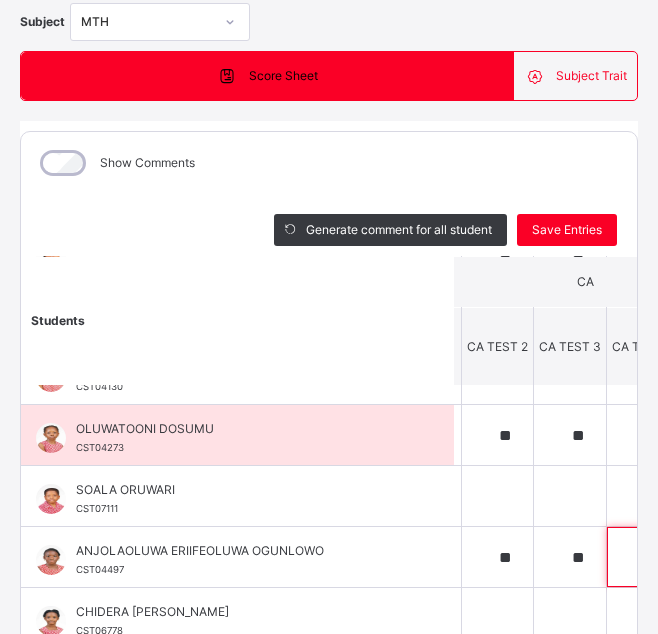 type on "*" 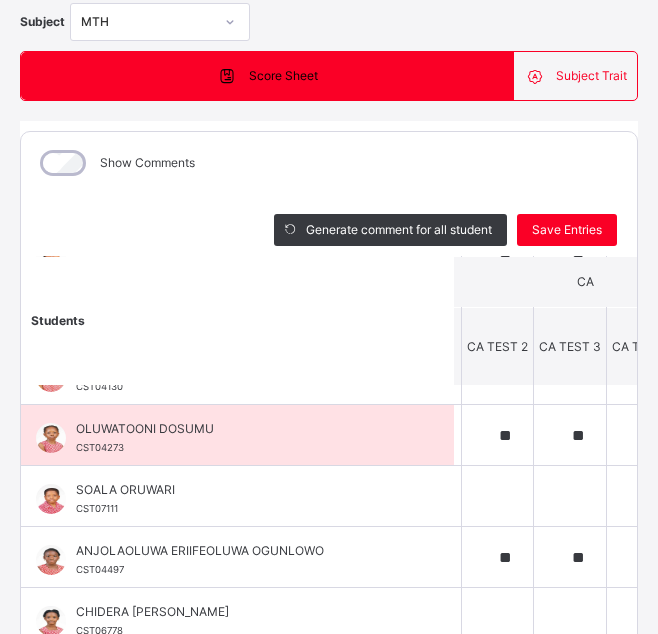 scroll, scrollTop: 408, scrollLeft: 408, axis: both 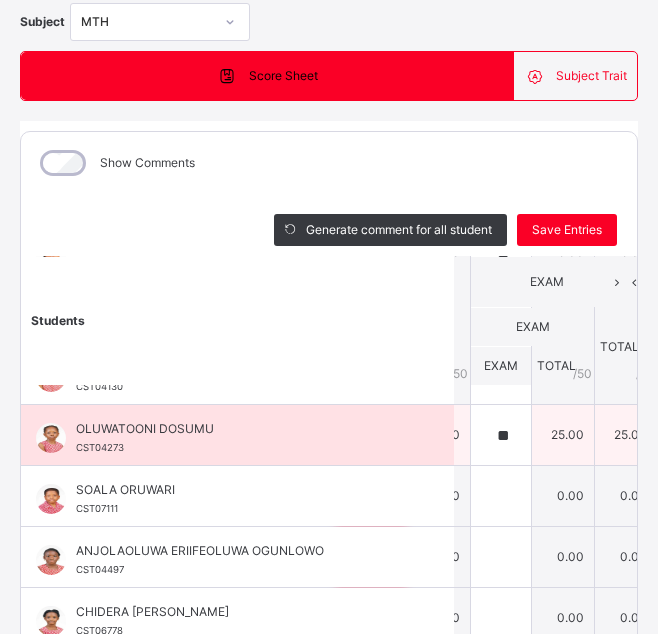 type on "**" 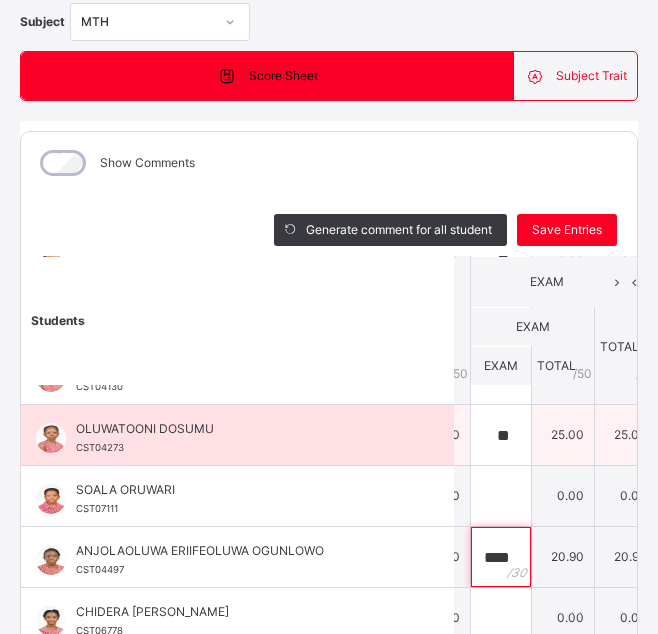 scroll, scrollTop: 0, scrollLeft: 1, axis: horizontal 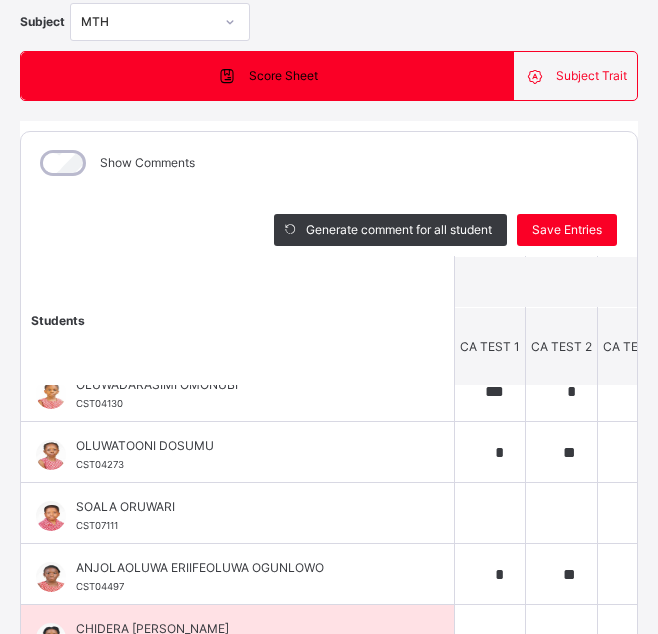 type on "****" 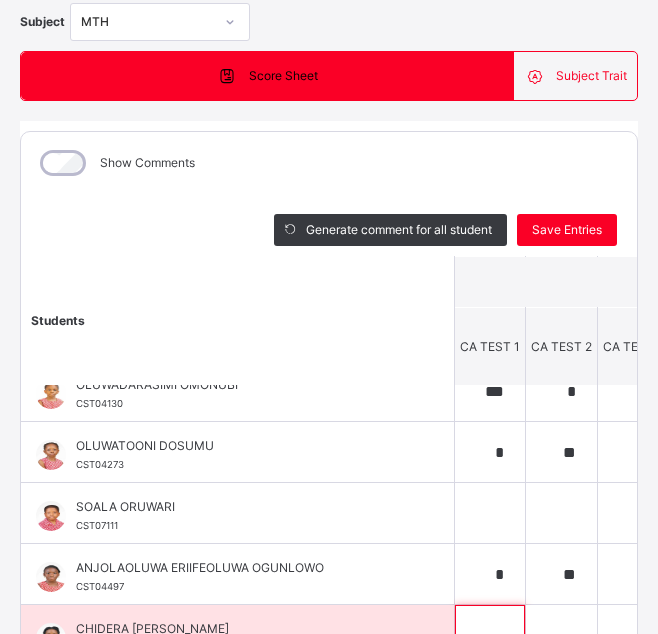 scroll, scrollTop: 0, scrollLeft: 0, axis: both 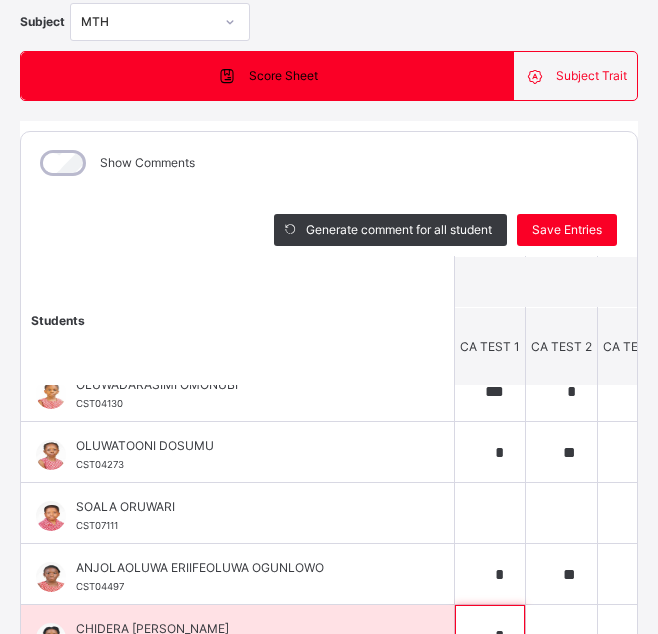 type on "*" 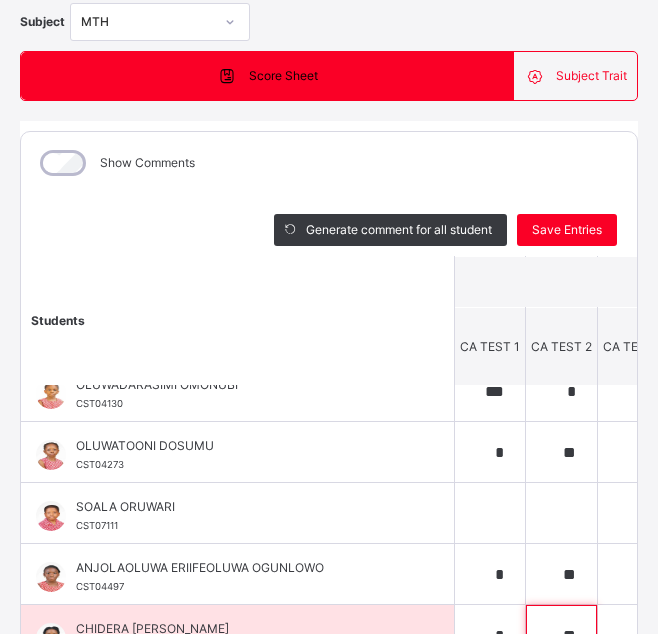 type on "**" 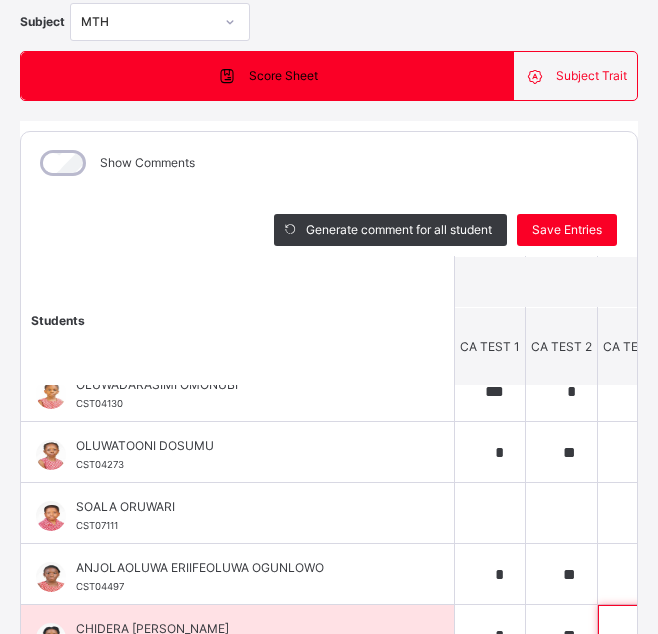type on "**" 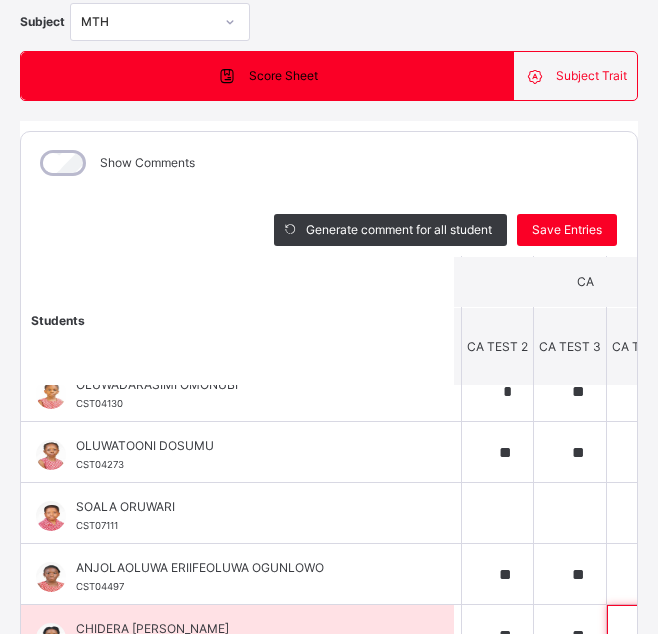 type on "*" 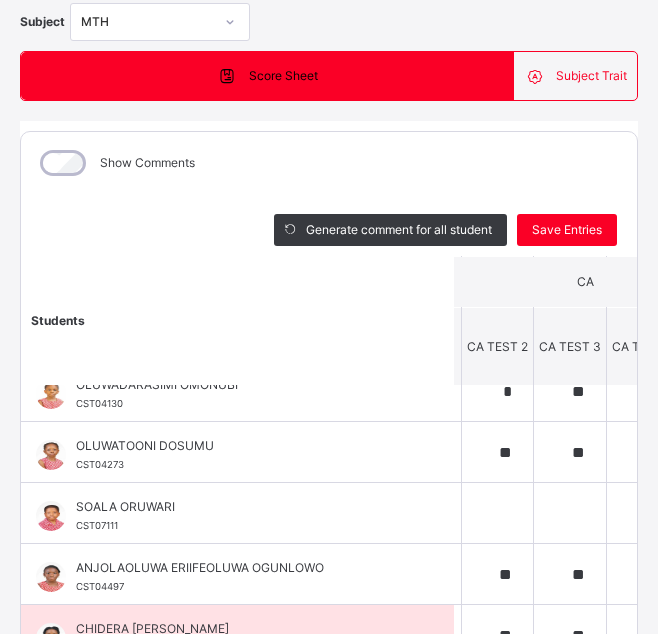 scroll, scrollTop: 391, scrollLeft: 408, axis: both 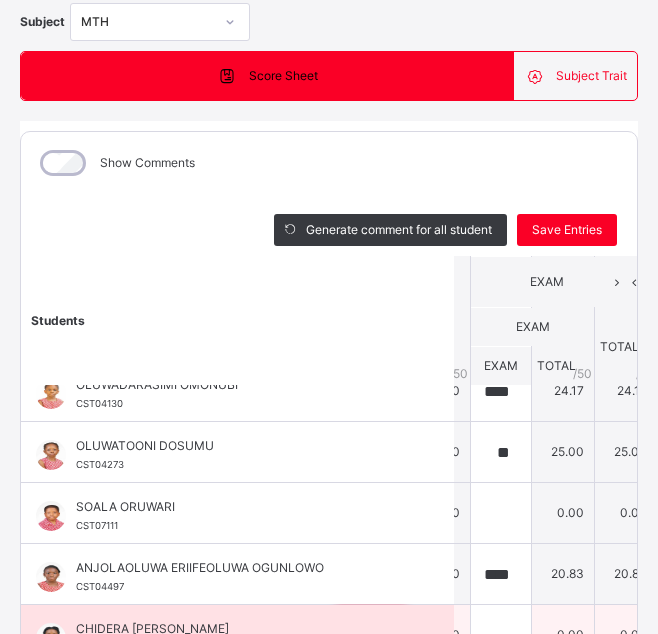 type on "**" 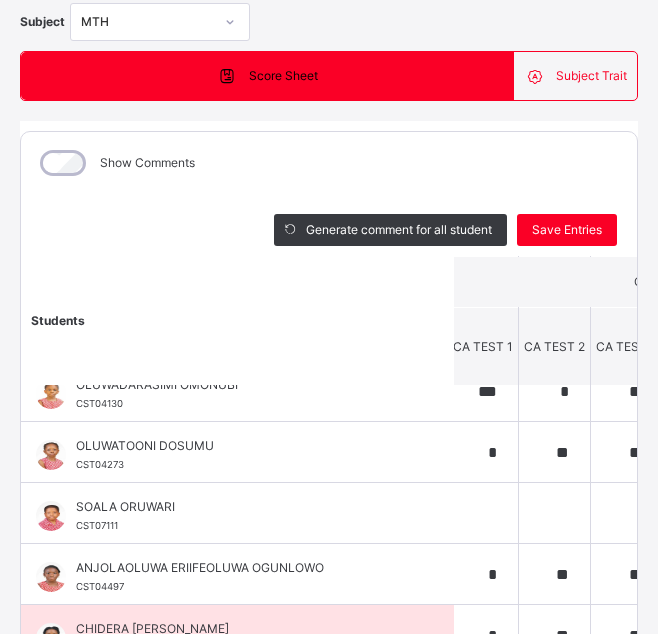 scroll, scrollTop: 391, scrollLeft: 0, axis: vertical 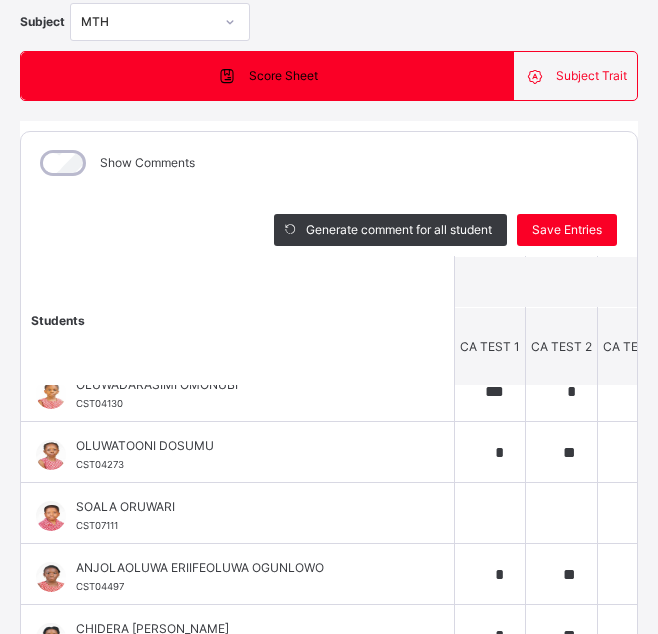 type on "***" 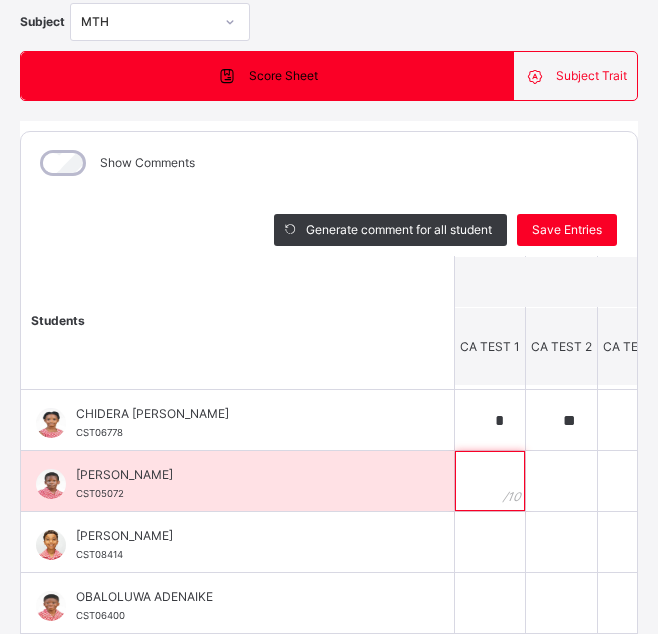 scroll, scrollTop: 615, scrollLeft: 0, axis: vertical 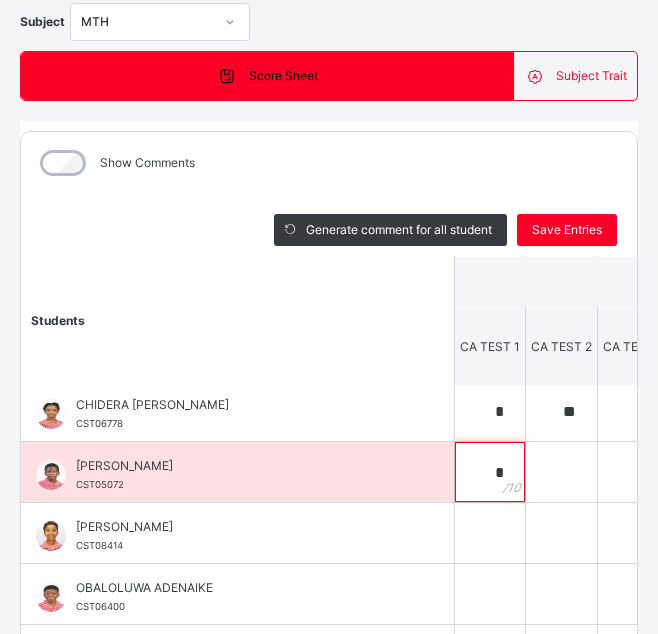 type on "*" 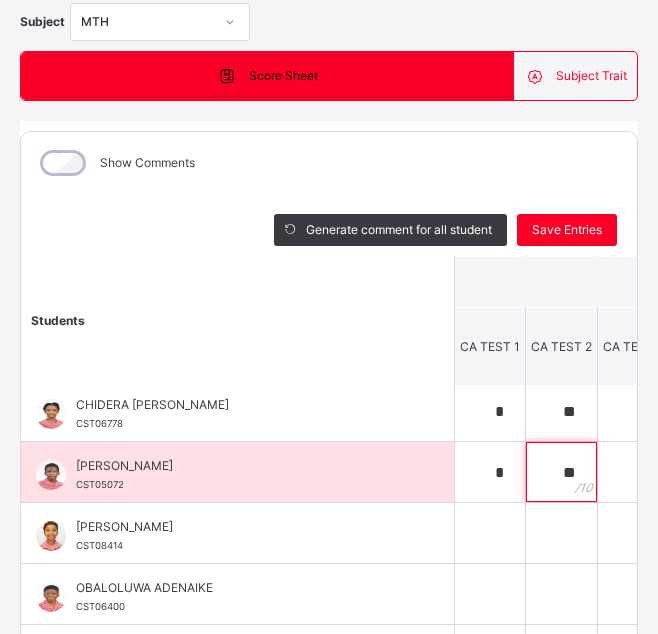 type on "**" 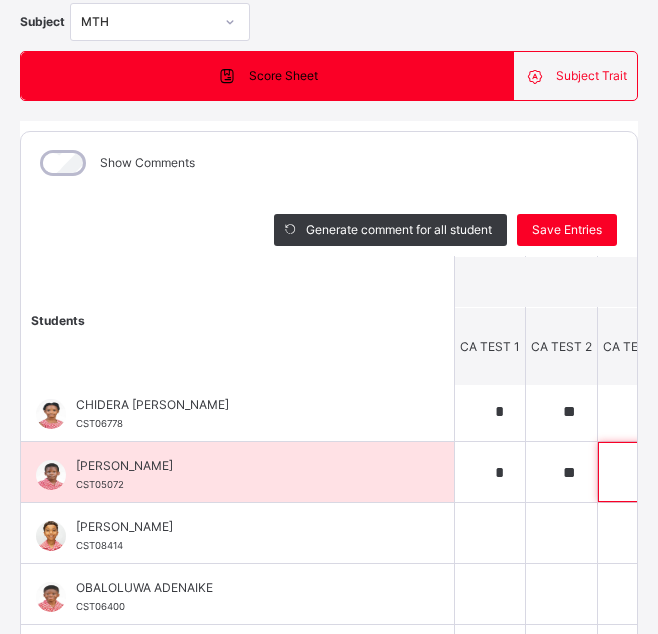 type on "**" 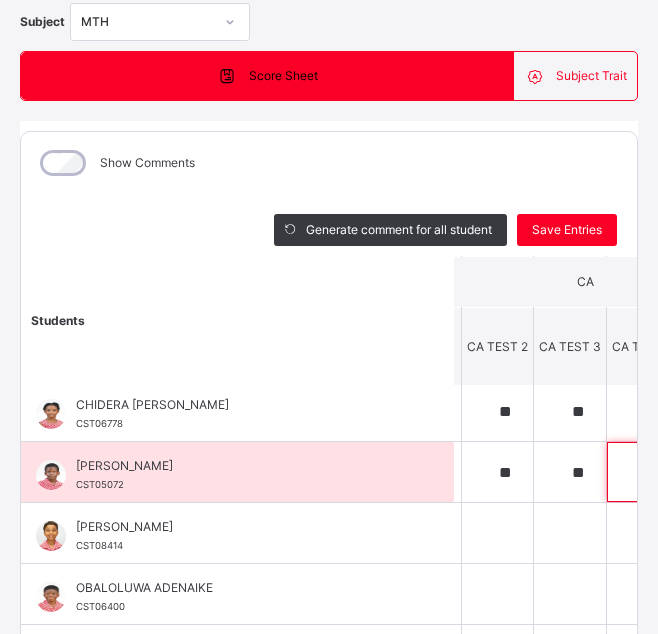 type on "*" 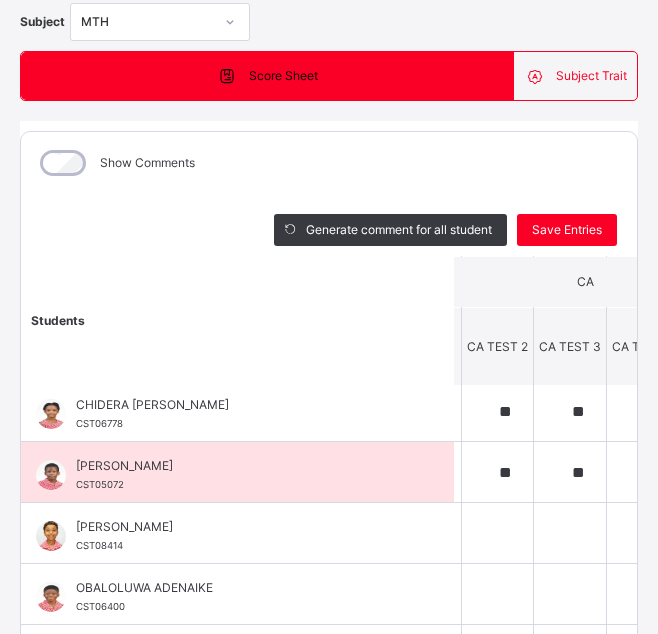 scroll, scrollTop: 615, scrollLeft: 408, axis: both 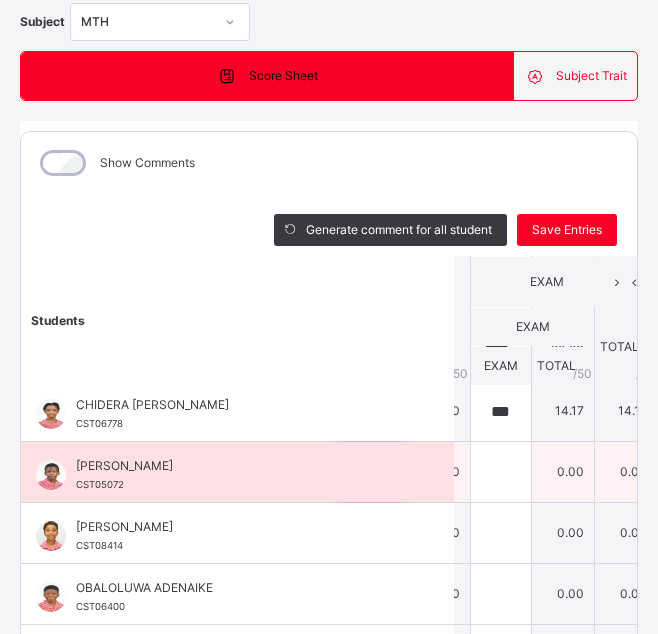 type on "**" 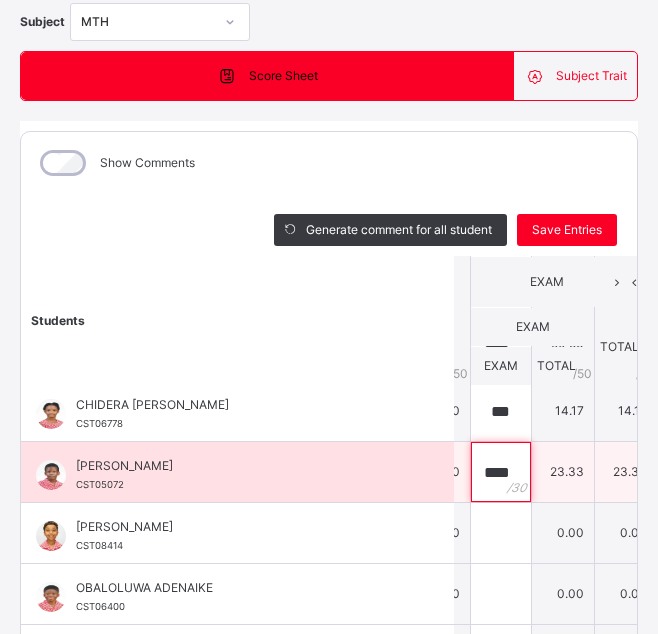scroll, scrollTop: 0, scrollLeft: 1, axis: horizontal 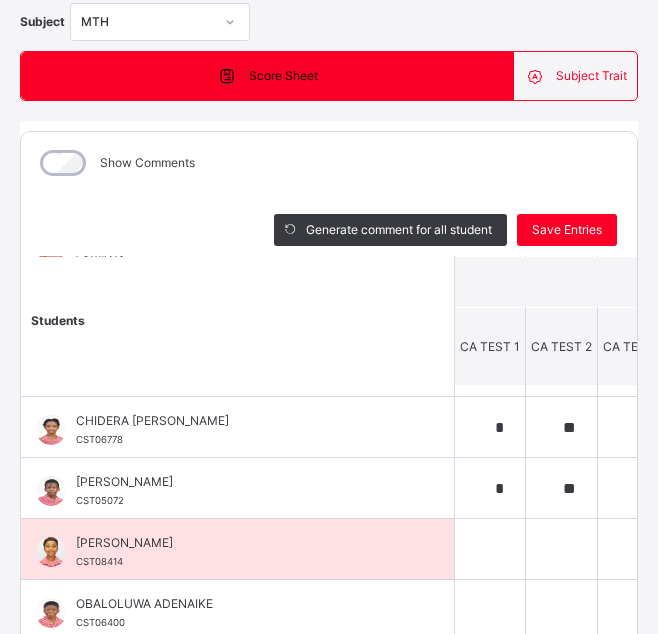 type on "****" 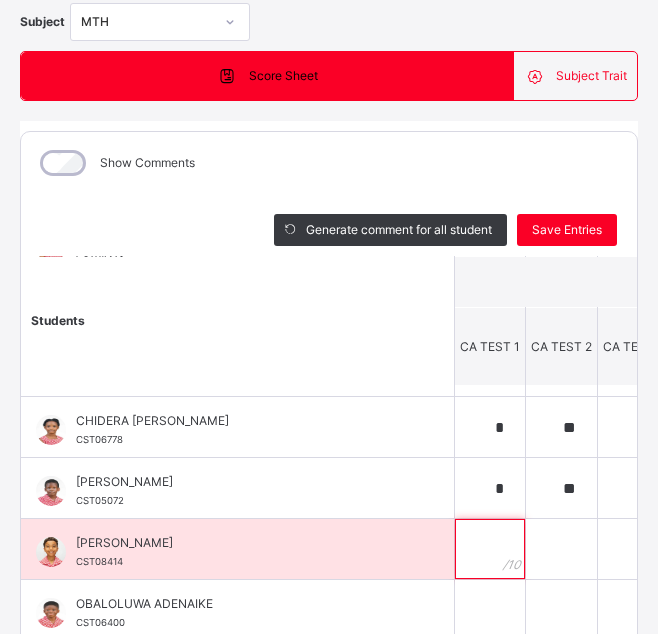 scroll, scrollTop: 0, scrollLeft: 0, axis: both 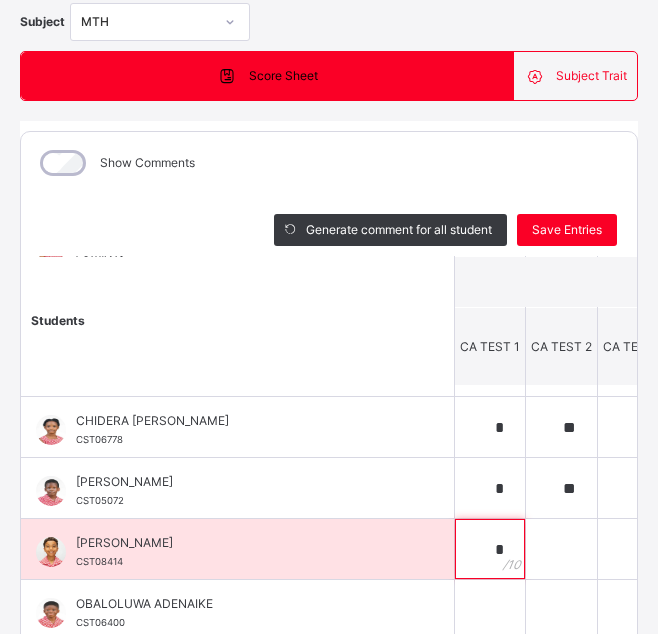type on "*" 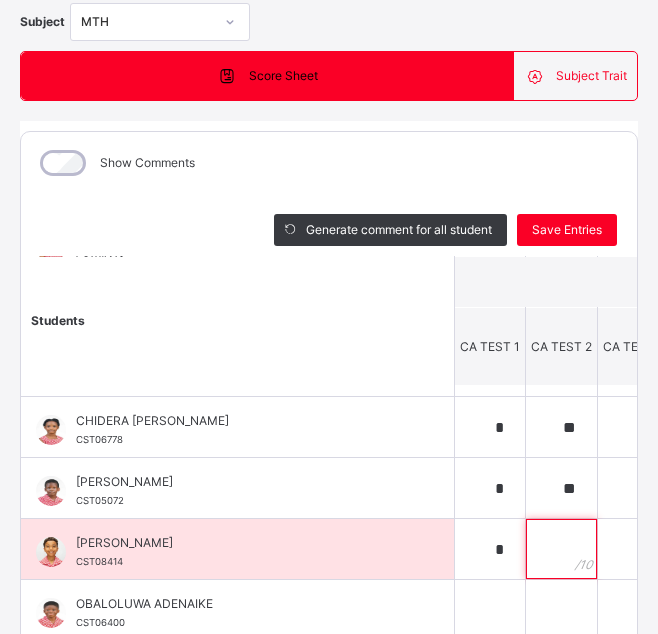 type on "*" 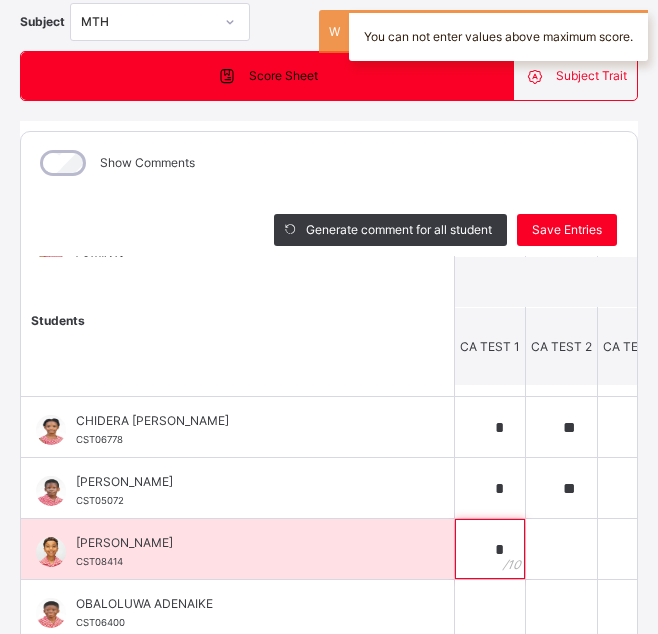 click on "*" at bounding box center (490, 549) 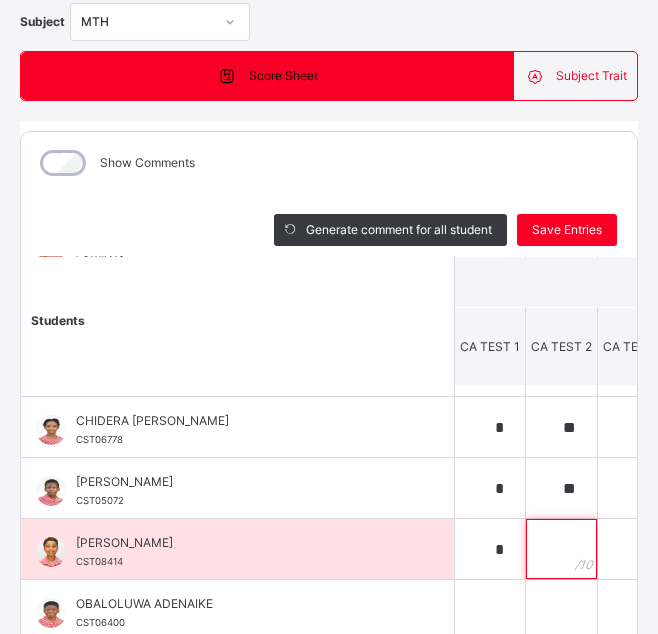 type on "*" 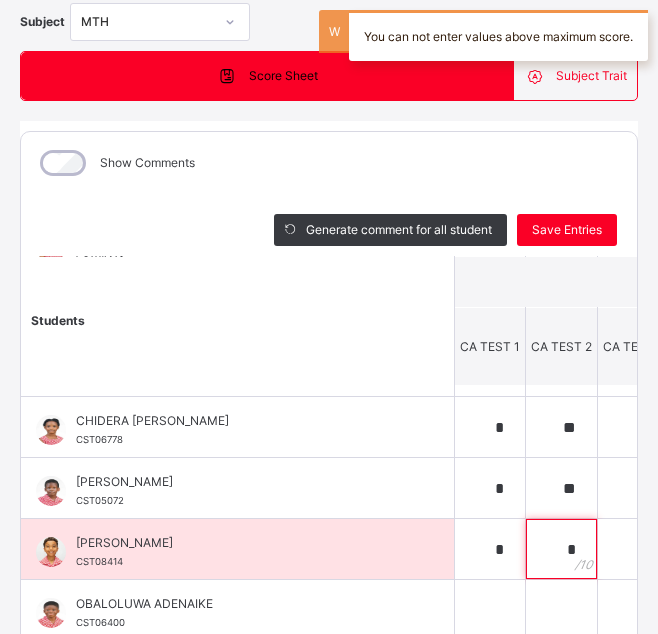 type on "*" 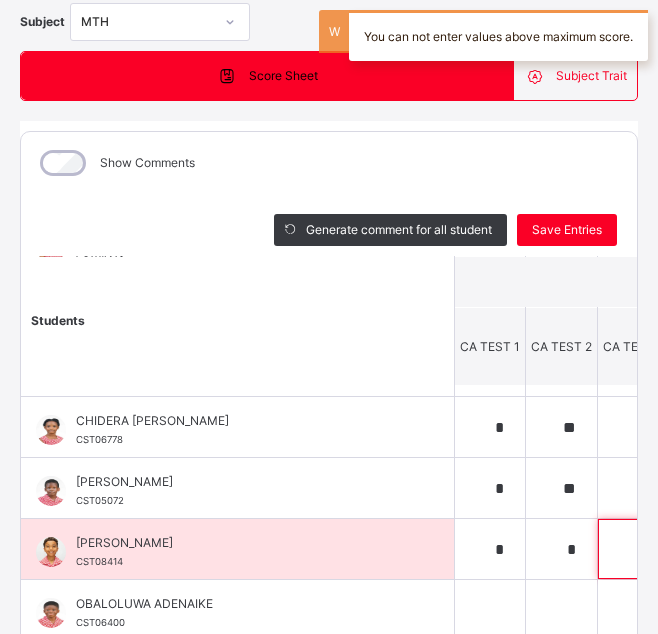 type on "*" 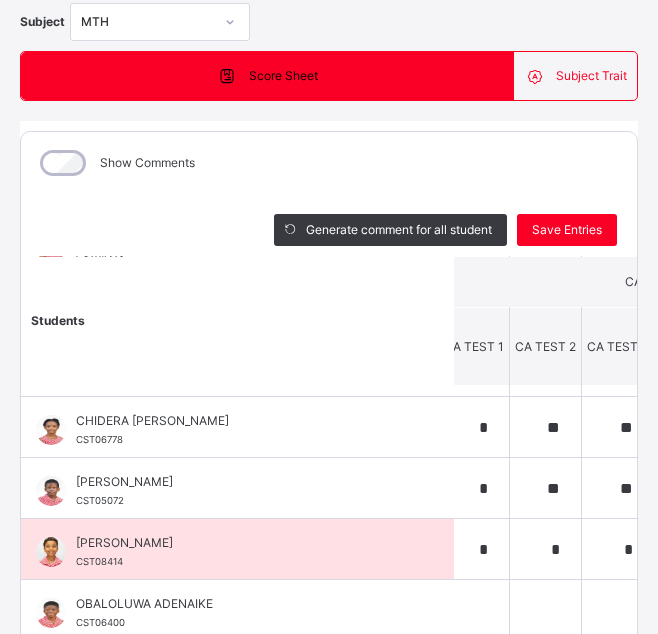 scroll, scrollTop: 599, scrollLeft: 0, axis: vertical 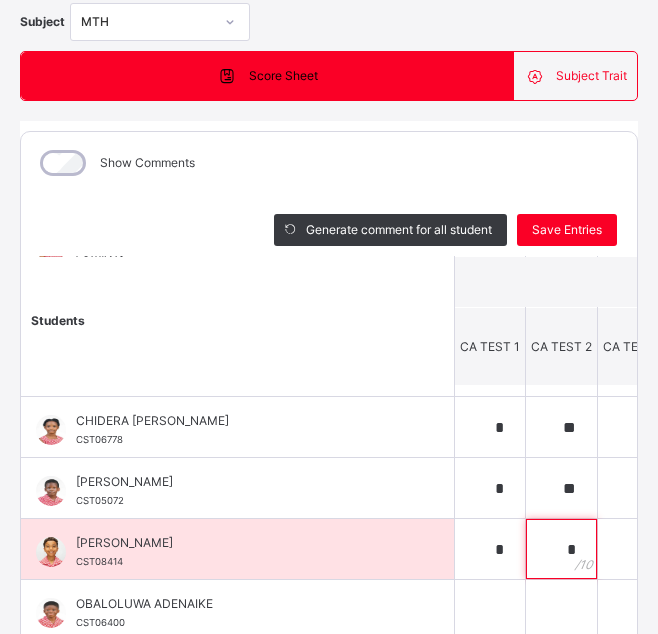 click on "*" at bounding box center [561, 549] 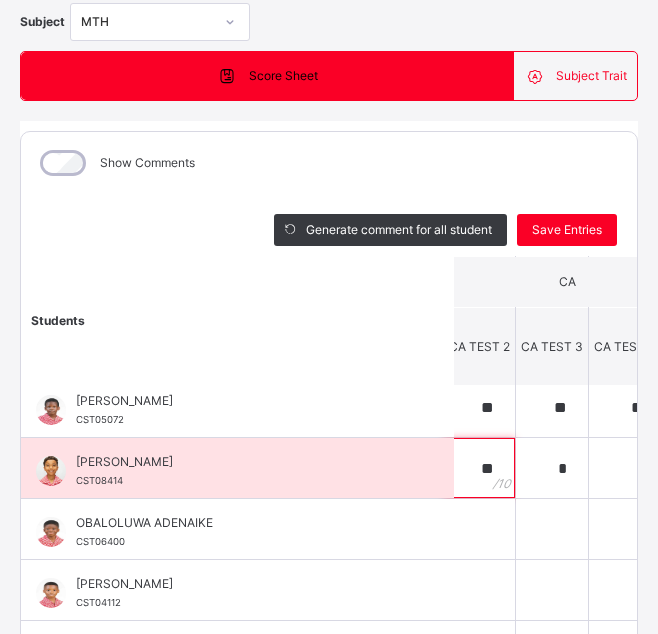 scroll, scrollTop: 680, scrollLeft: 0, axis: vertical 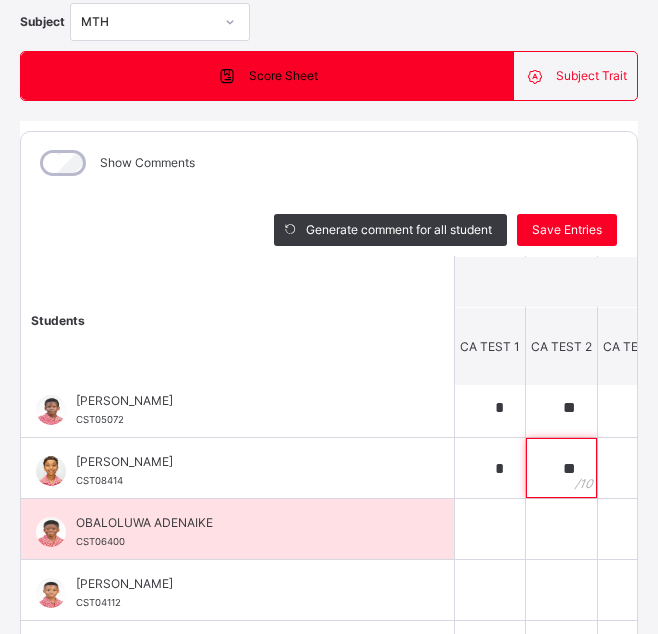 type on "*" 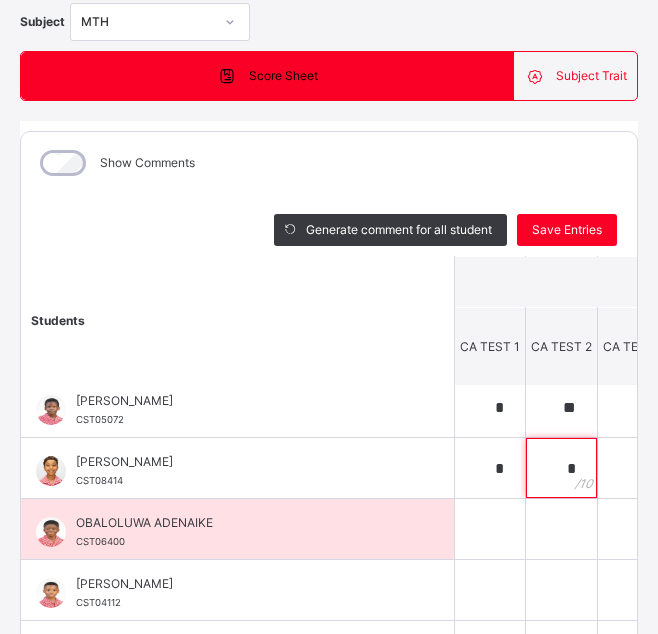 type on "*" 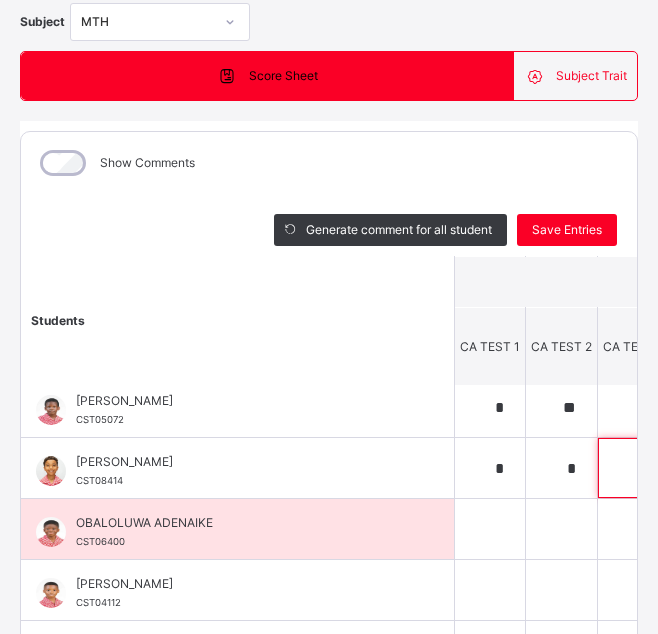 type on "**" 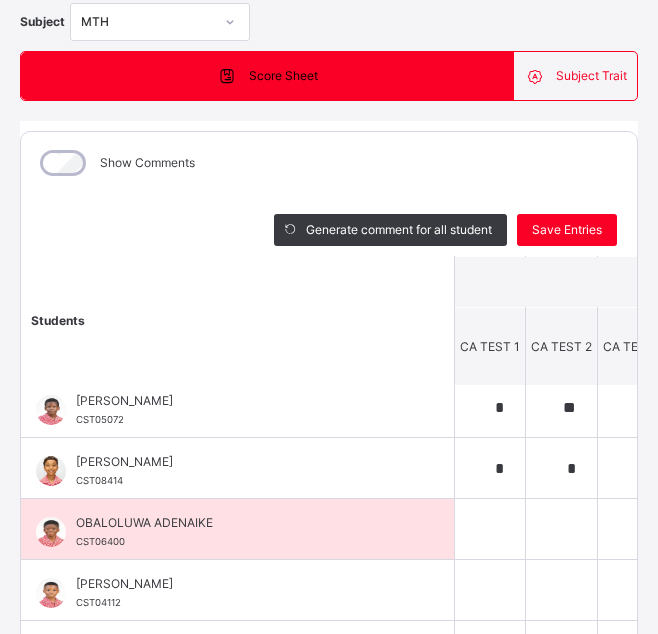 scroll, scrollTop: 680, scrollLeft: 64, axis: both 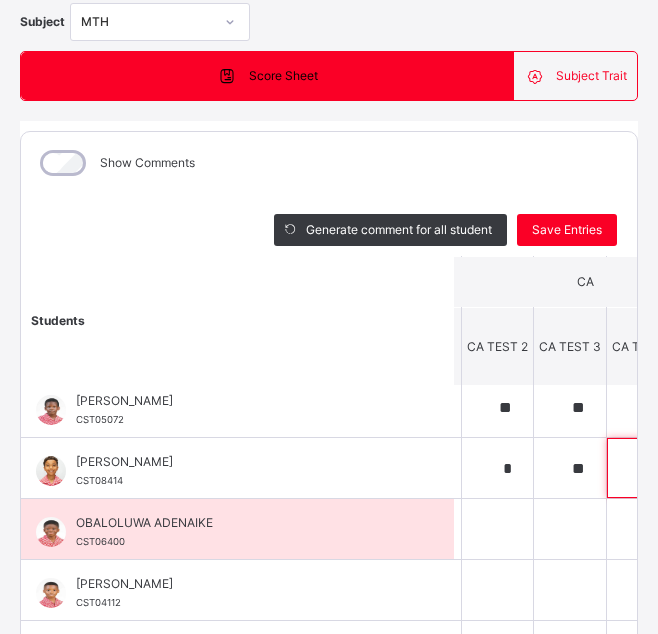 type on "*" 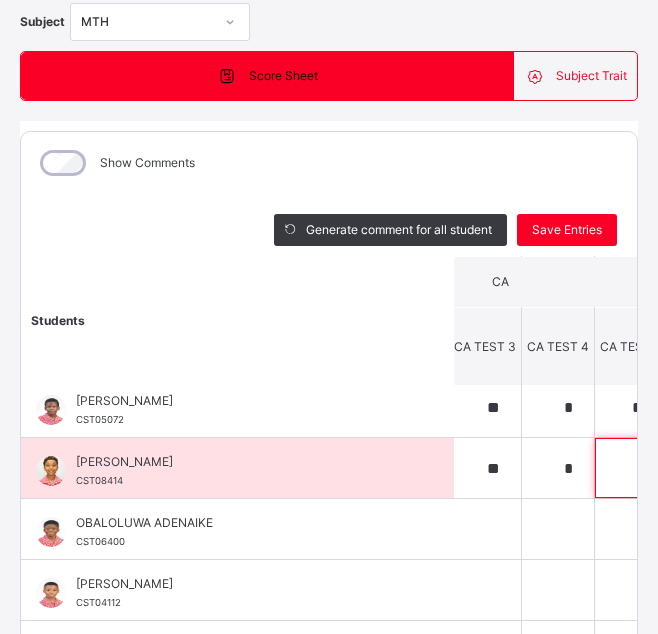 scroll, scrollTop: 680, scrollLeft: 151, axis: both 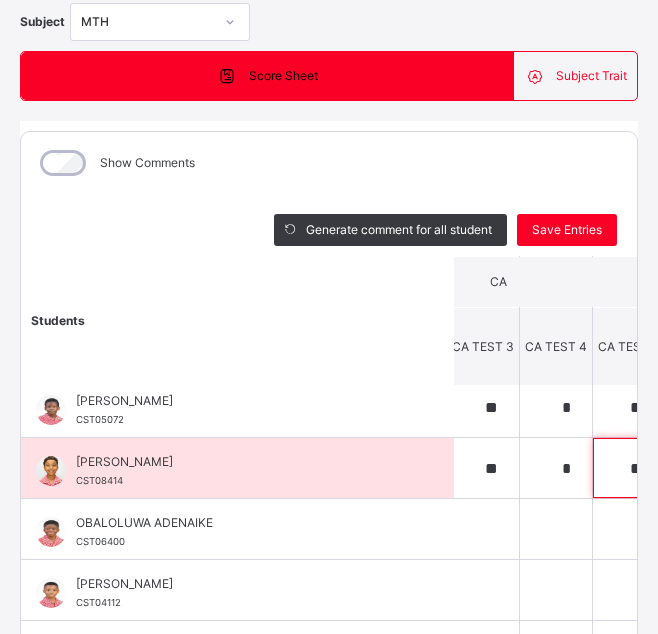 type on "**" 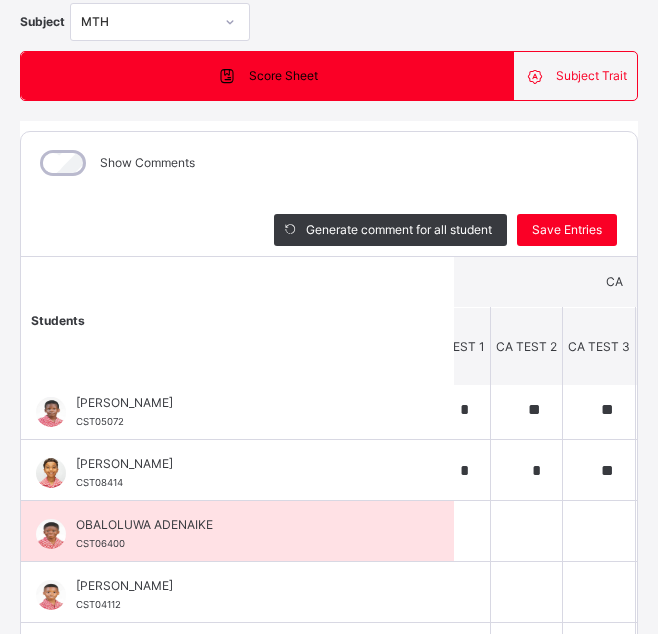 scroll, scrollTop: 678, scrollLeft: 0, axis: vertical 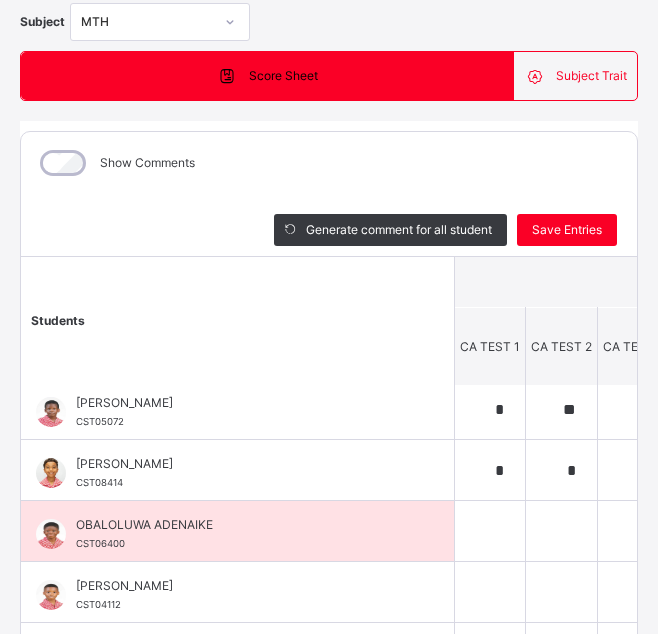 type on "***" 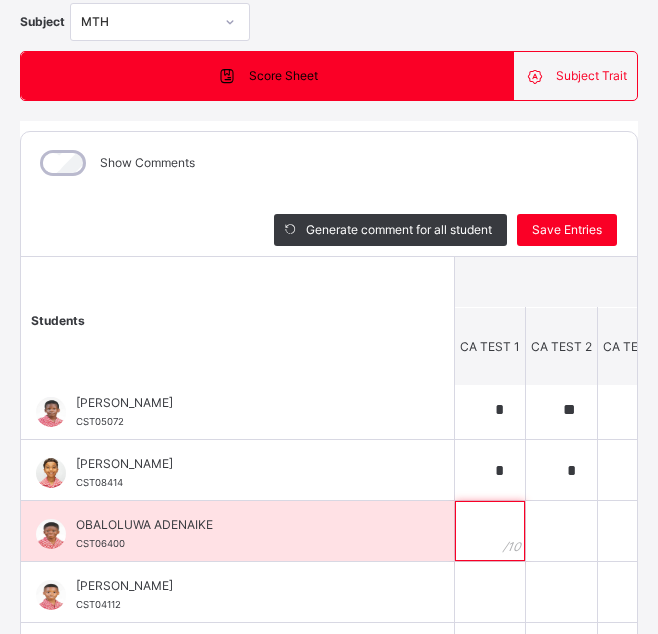 click at bounding box center [490, 531] 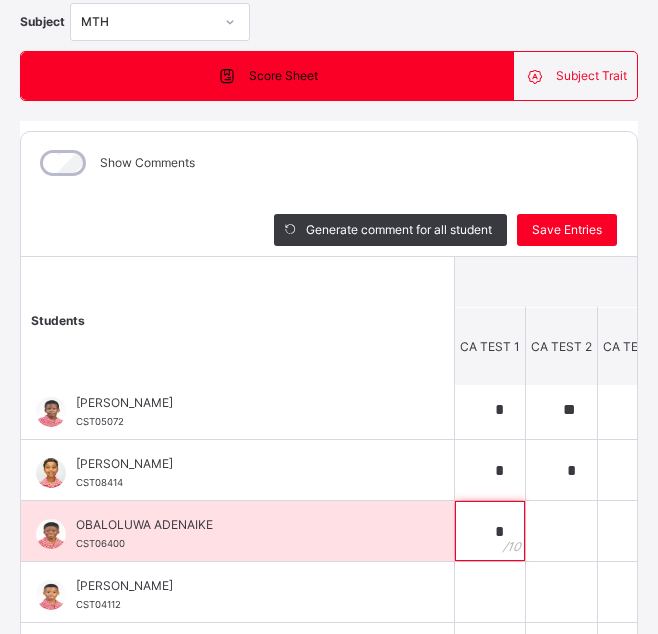 type on "*" 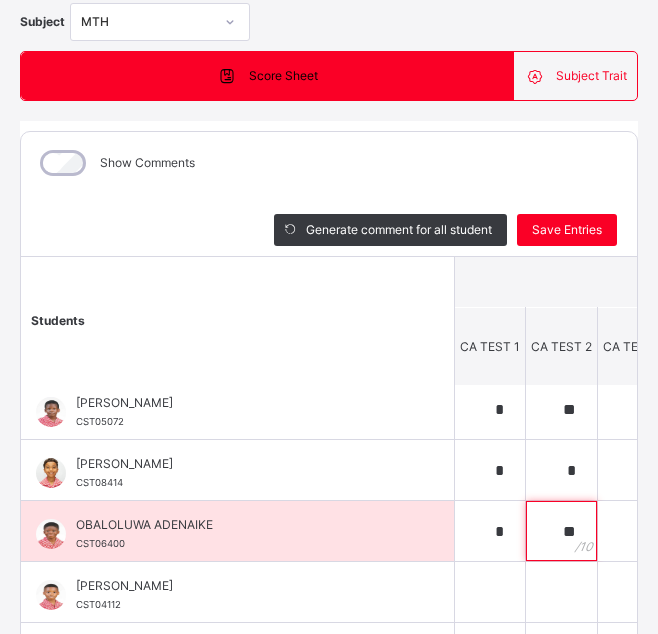type on "**" 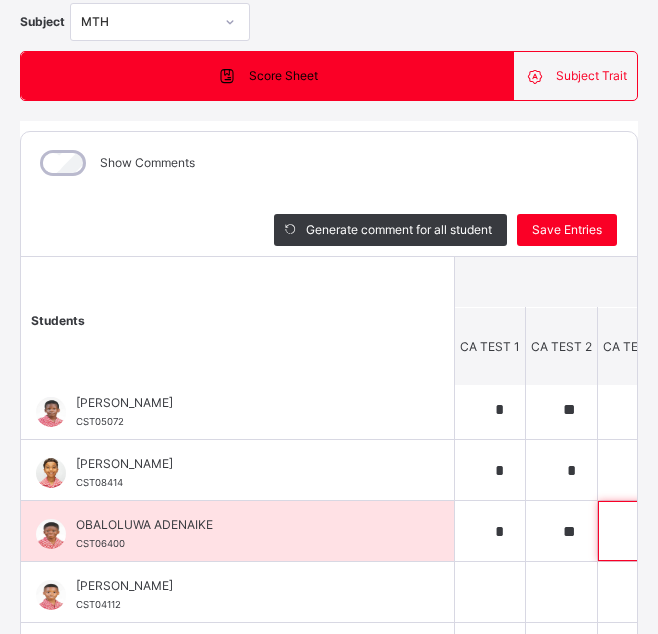type on "**" 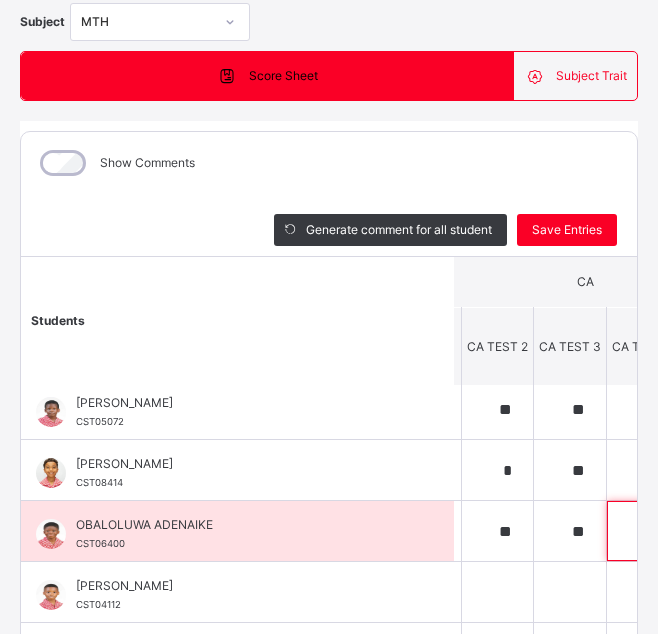 type on "*" 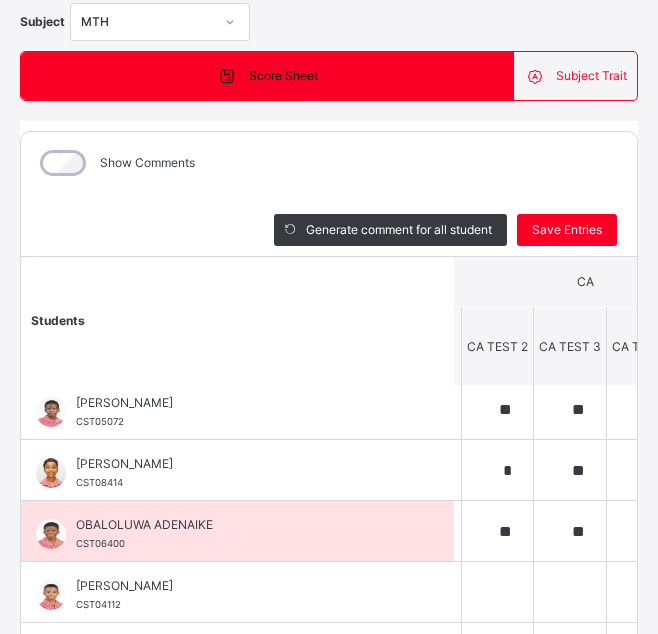 scroll, scrollTop: 678, scrollLeft: 408, axis: both 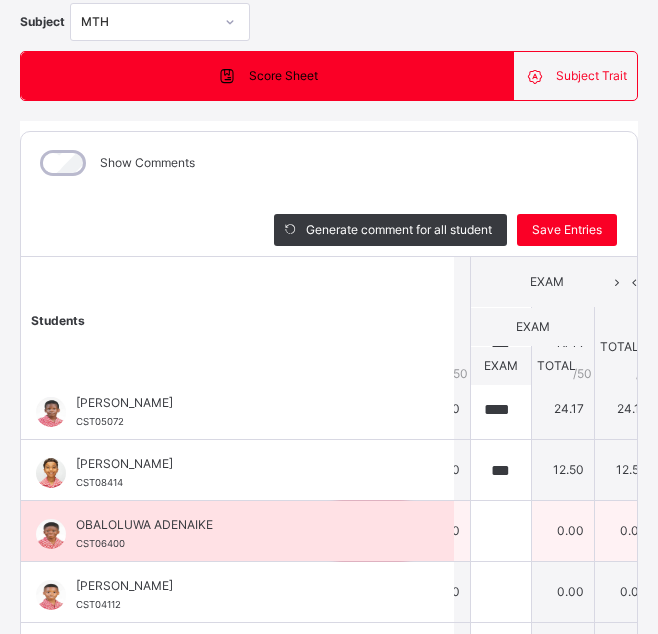 type on "**" 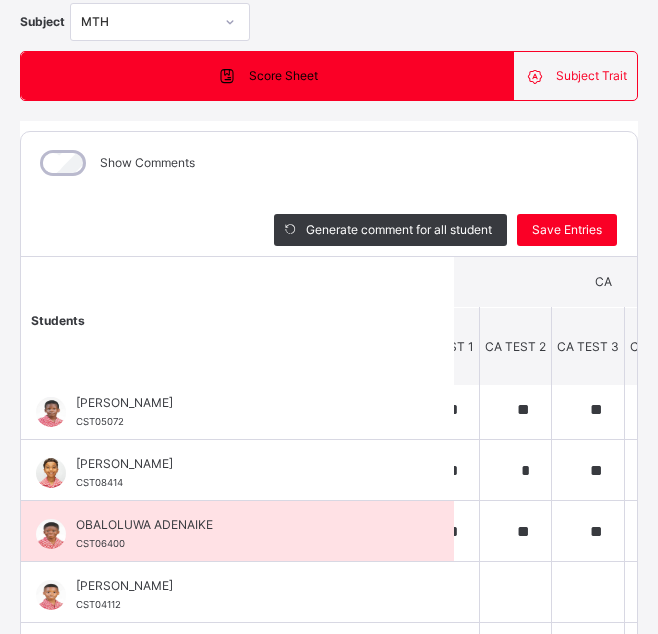 scroll, scrollTop: 678, scrollLeft: 0, axis: vertical 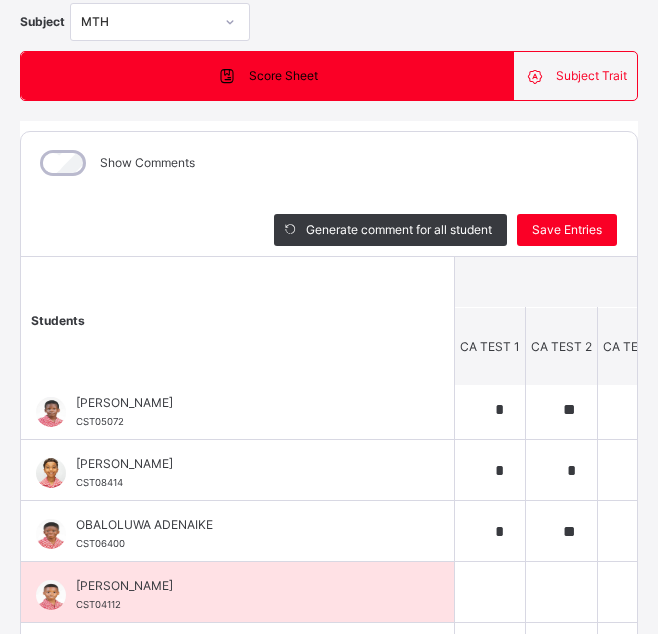 type on "**" 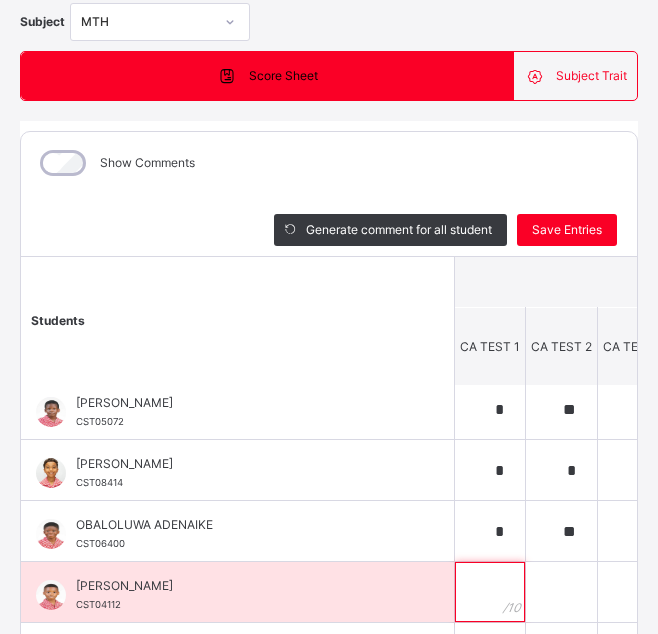click at bounding box center [490, 592] 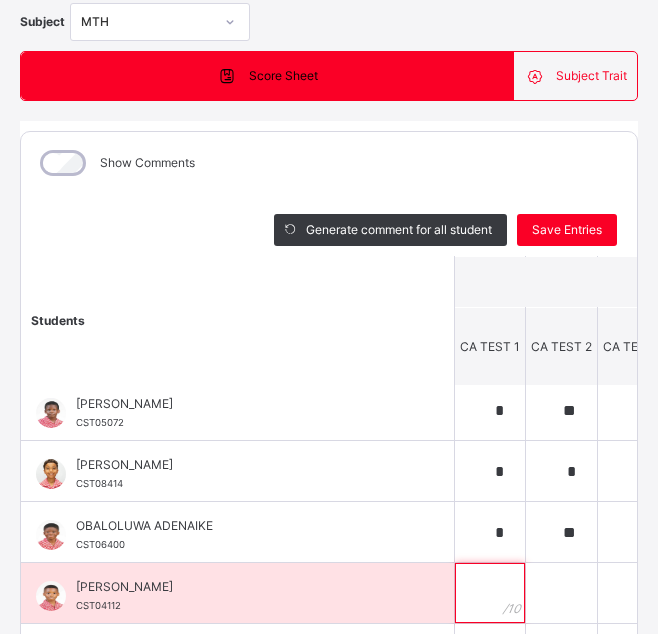 scroll, scrollTop: 676, scrollLeft: 0, axis: vertical 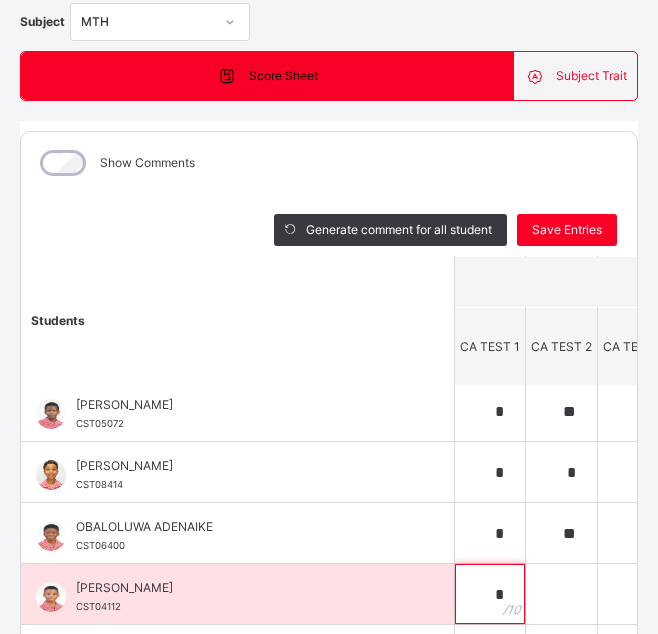 type on "*" 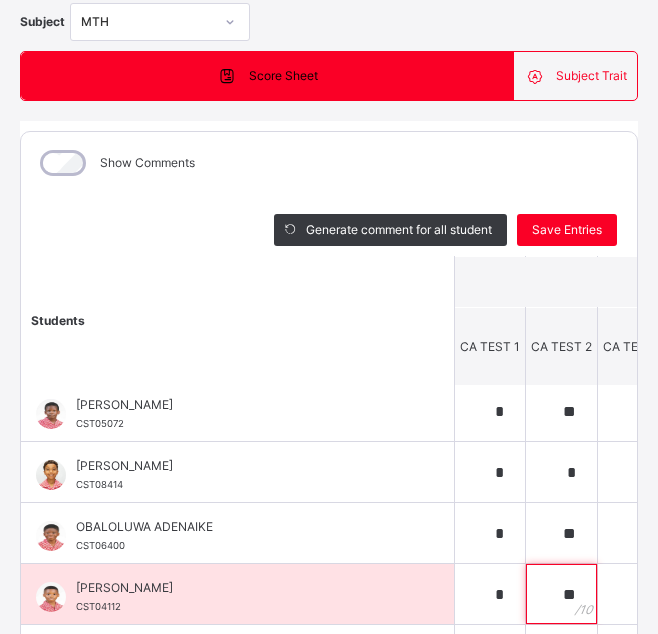 type on "**" 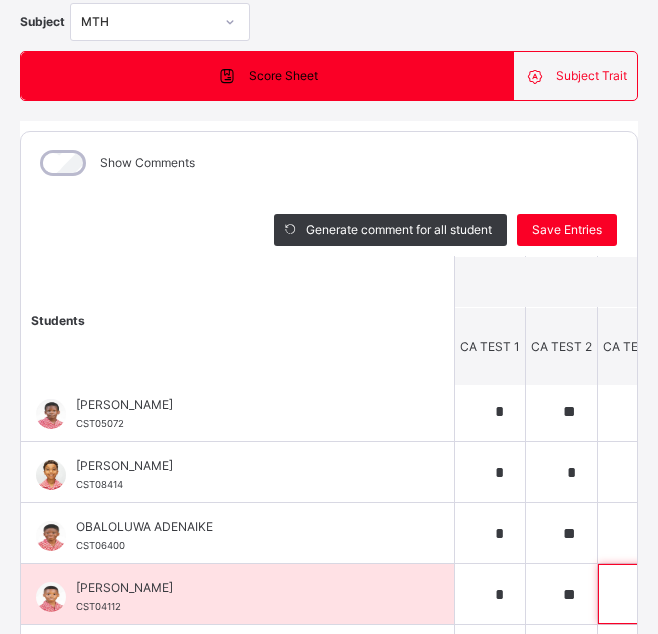 type on "**" 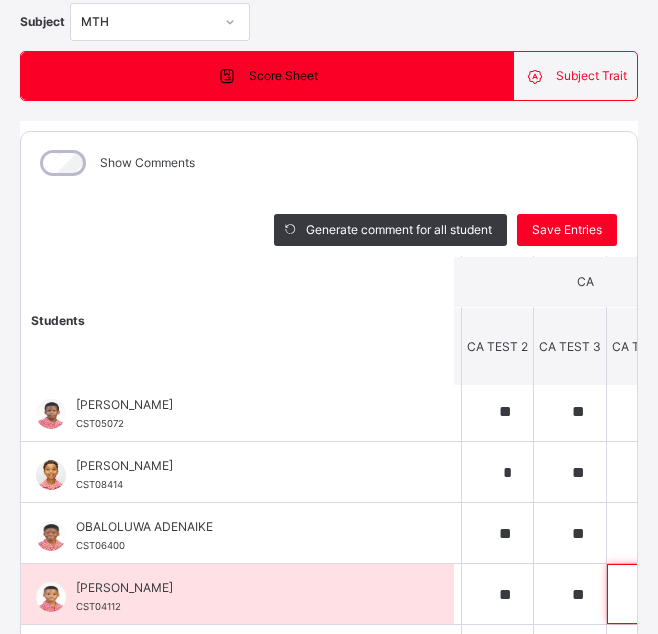 type on "*" 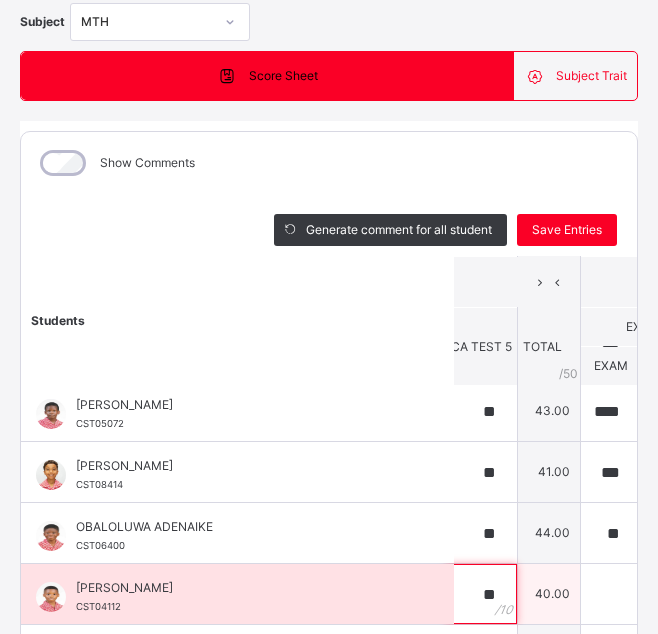 scroll, scrollTop: 676, scrollLeft: 297, axis: both 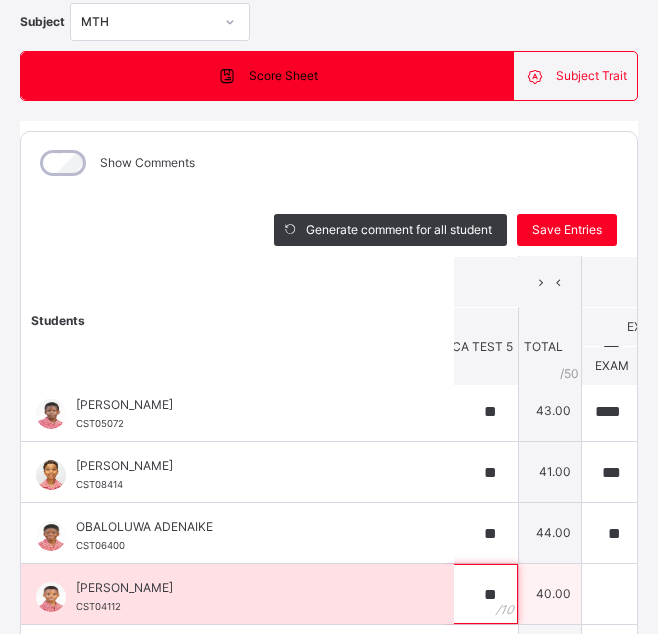 type on "**" 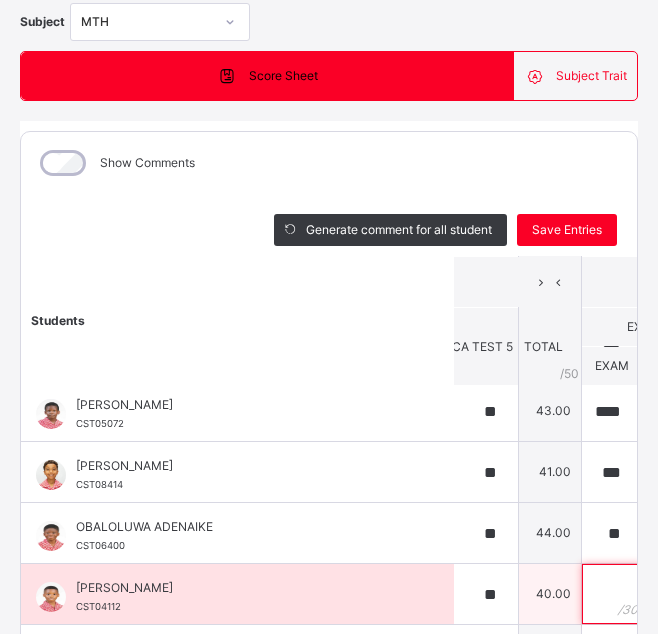 click at bounding box center [612, 594] 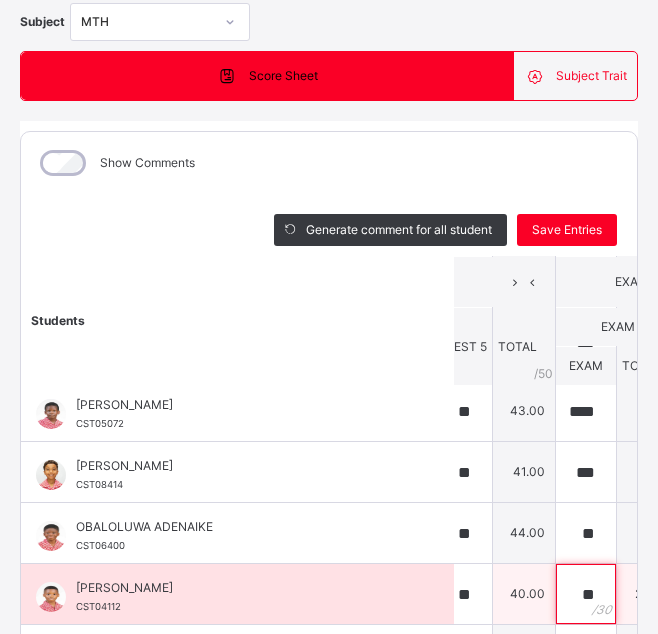 scroll, scrollTop: 676, scrollLeft: 324, axis: both 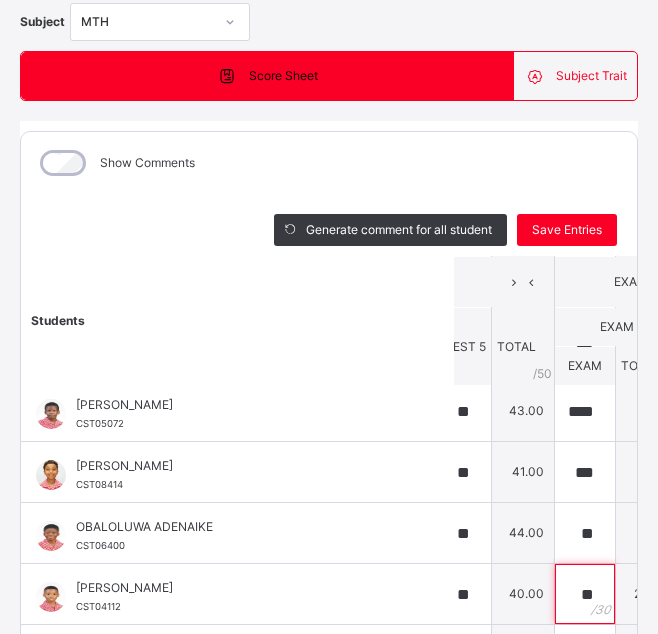 type on "**" 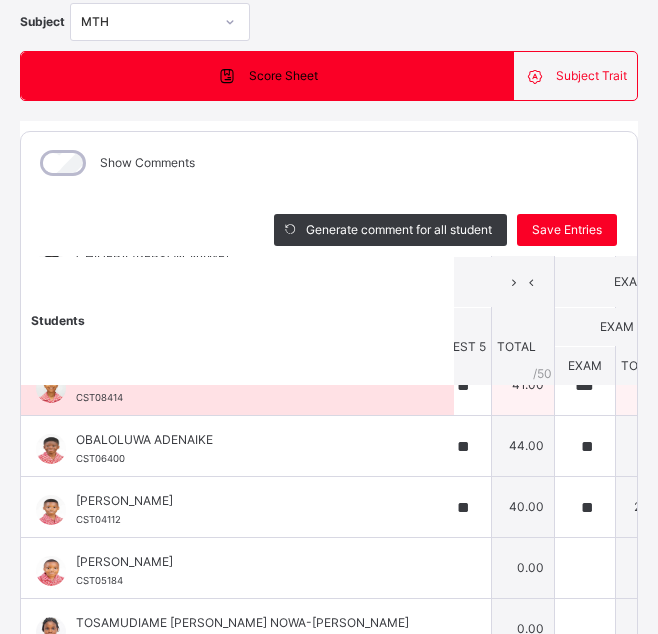 scroll, scrollTop: 800, scrollLeft: 0, axis: vertical 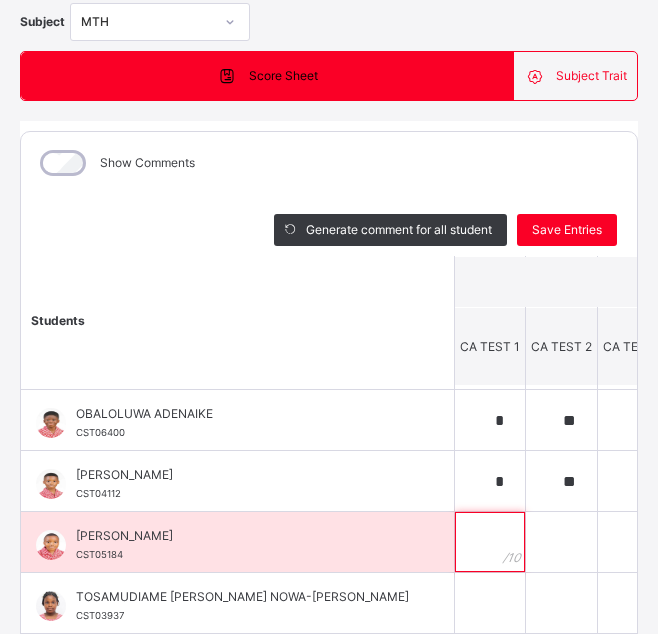 click at bounding box center (490, 542) 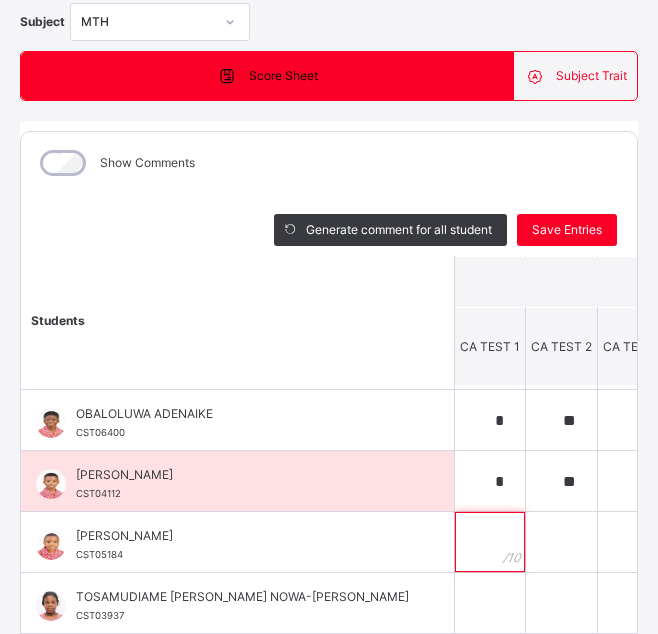 type on "*" 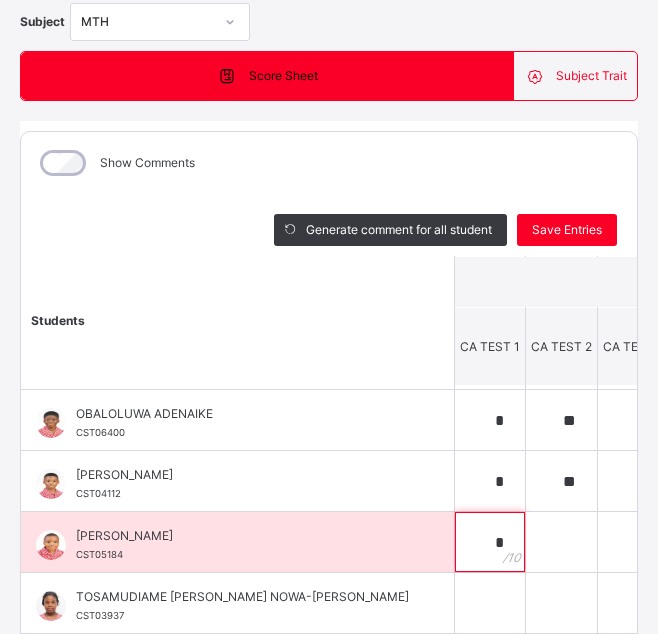 type on "*" 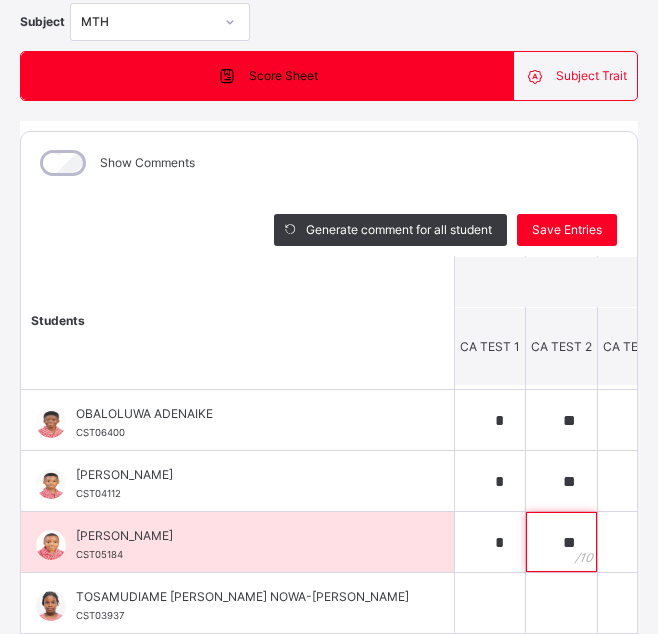 type on "**" 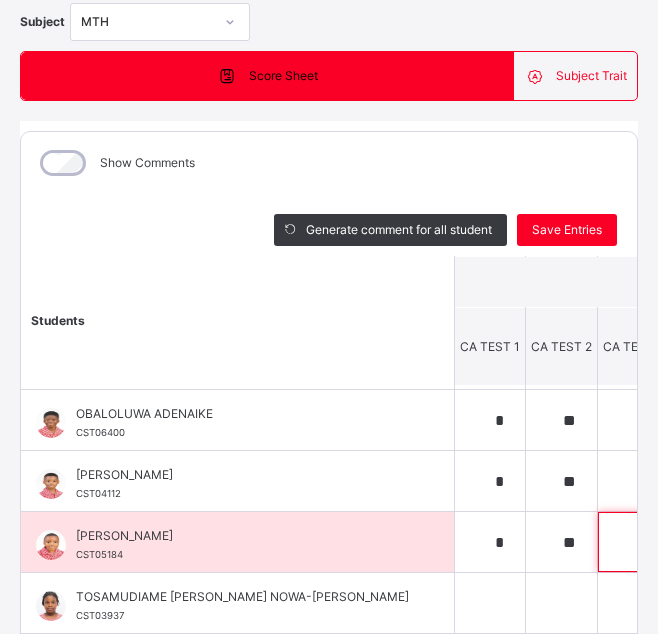 type on "**" 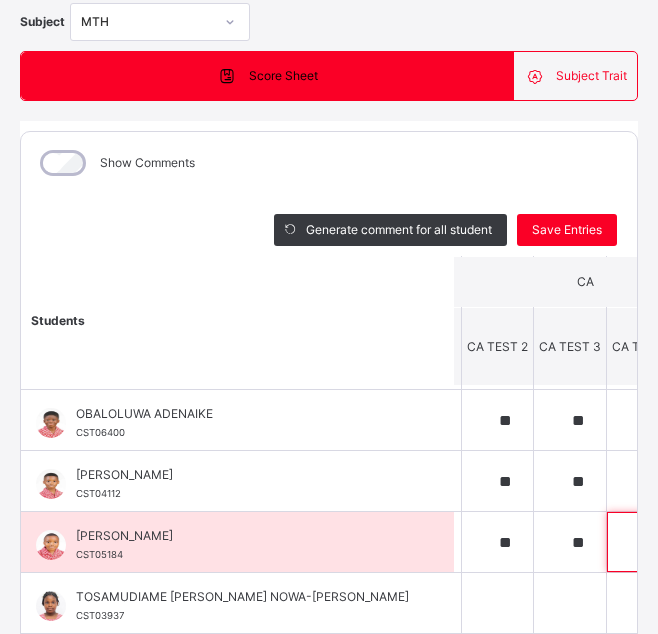 type on "**" 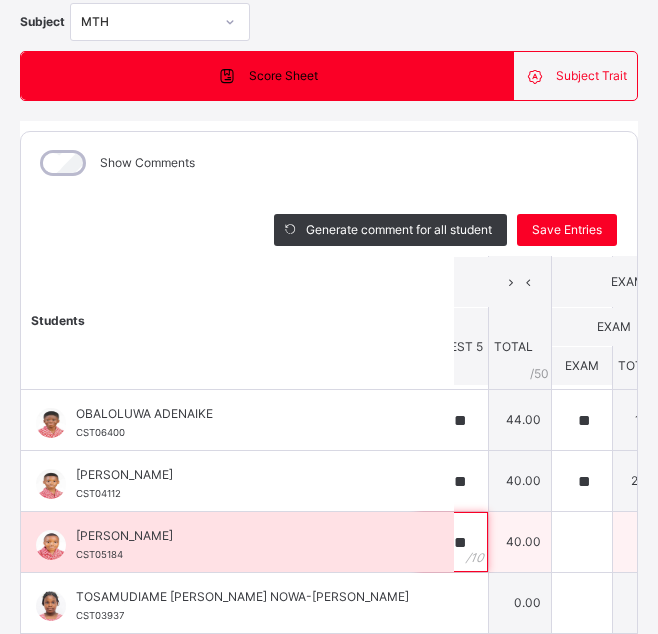 scroll, scrollTop: 800, scrollLeft: 329, axis: both 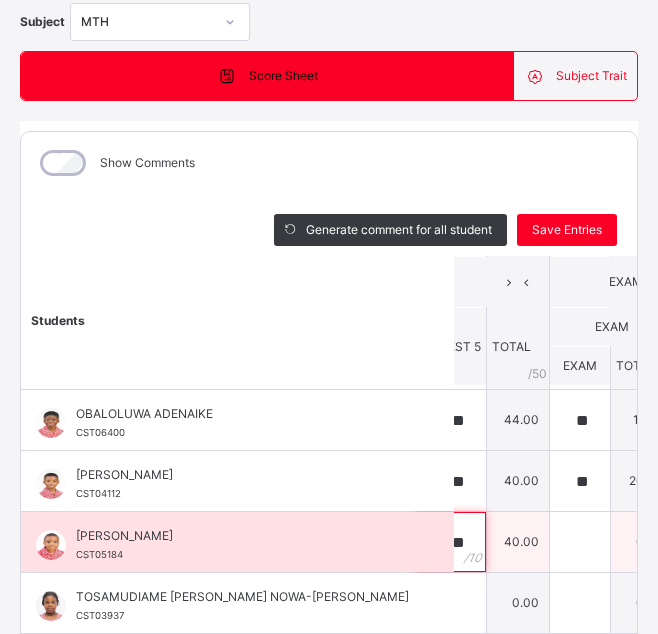type on "**" 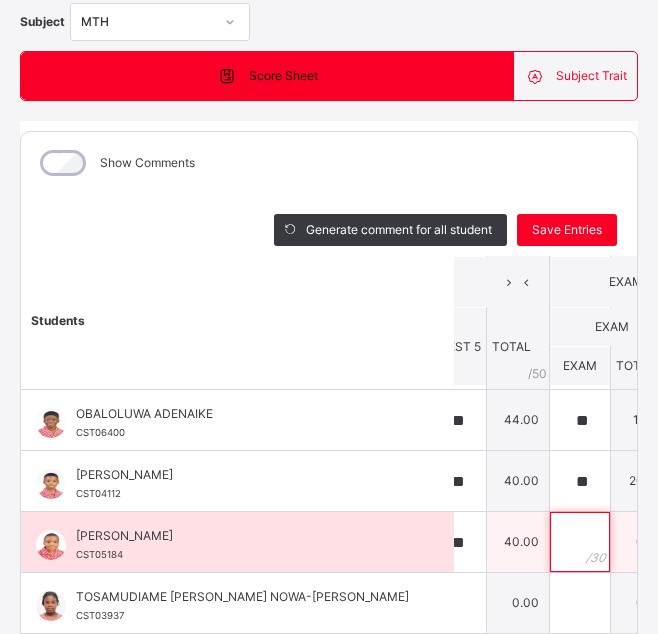 click at bounding box center [580, 542] 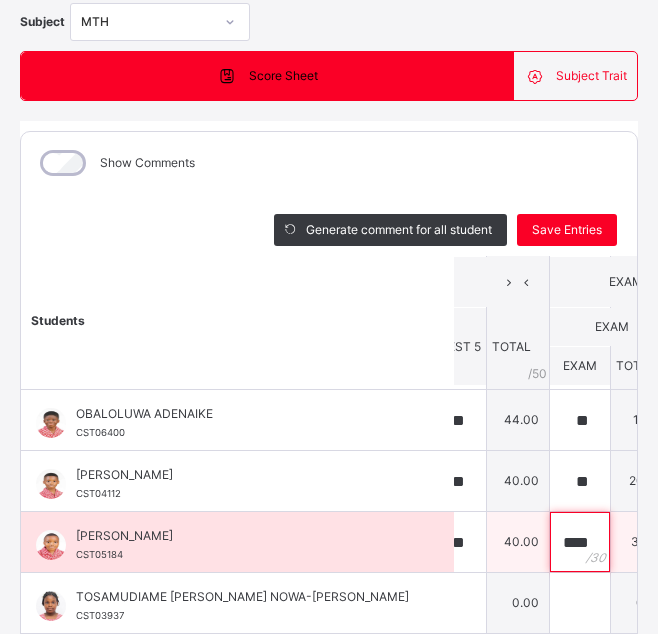 scroll, scrollTop: 0, scrollLeft: 3, axis: horizontal 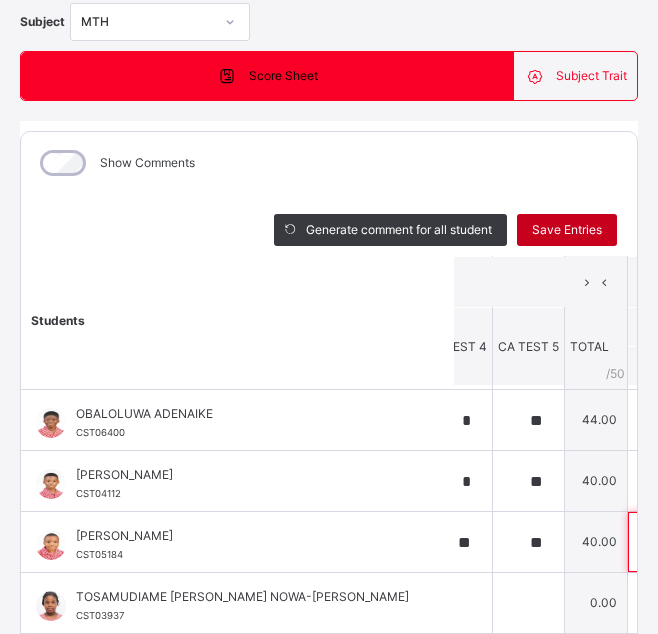 type on "****" 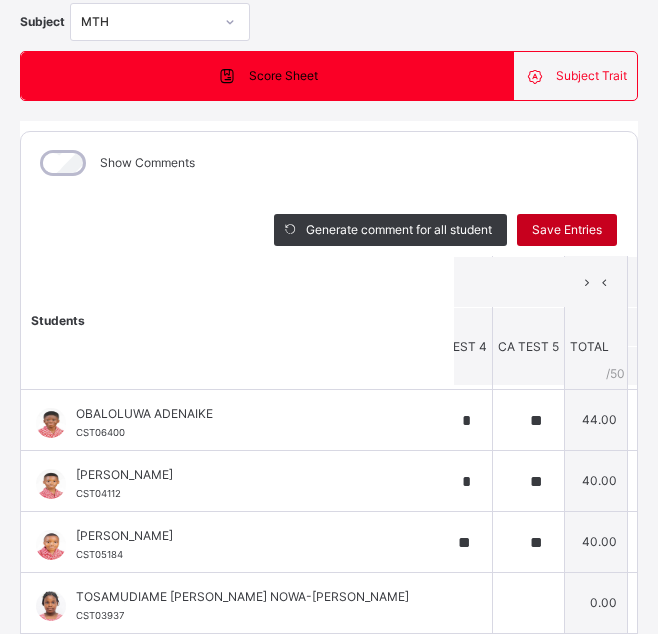 click on "Save Entries" at bounding box center [567, 230] 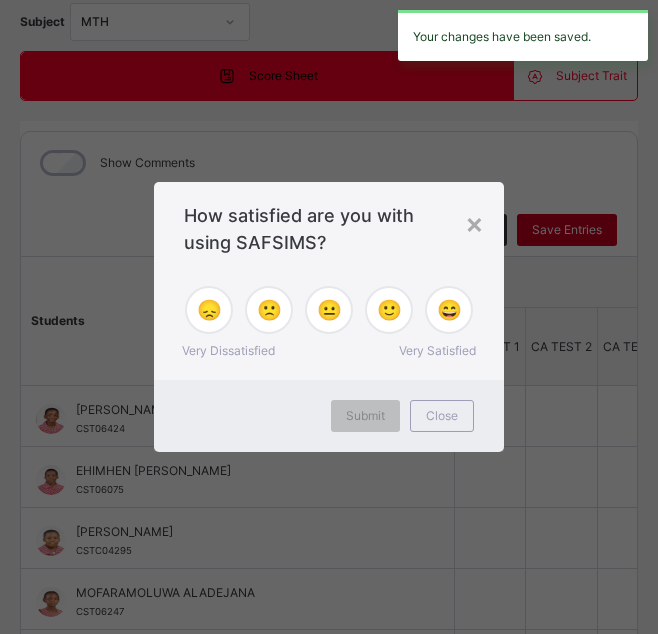 type on "***" 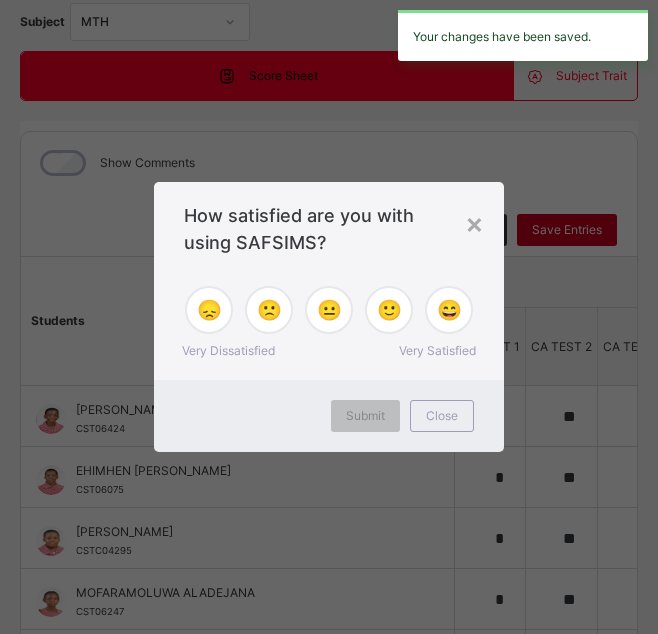 type on "**" 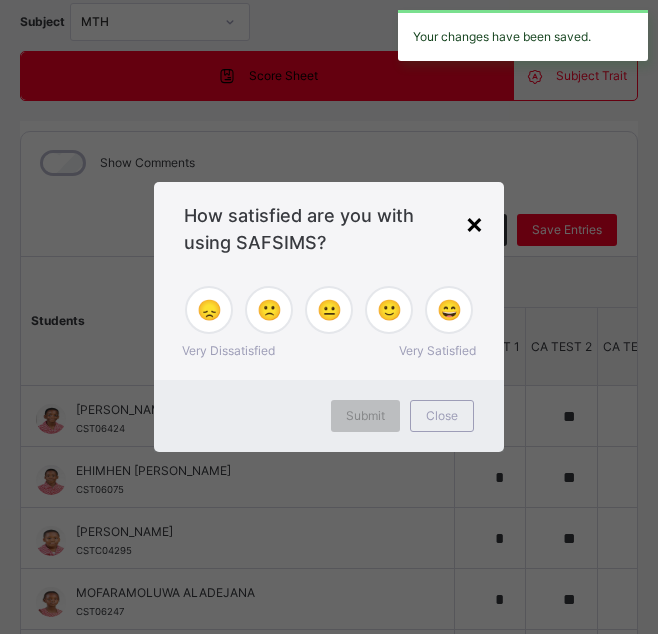 click on "×" at bounding box center [474, 223] 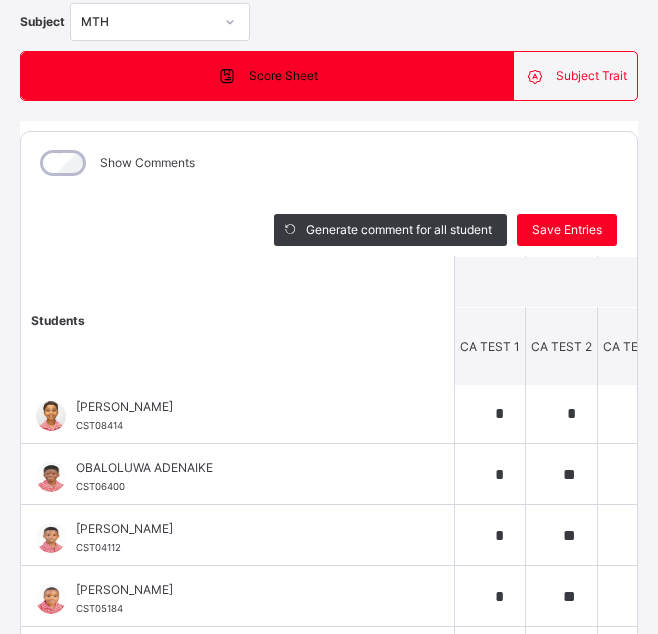 scroll, scrollTop: 804, scrollLeft: 0, axis: vertical 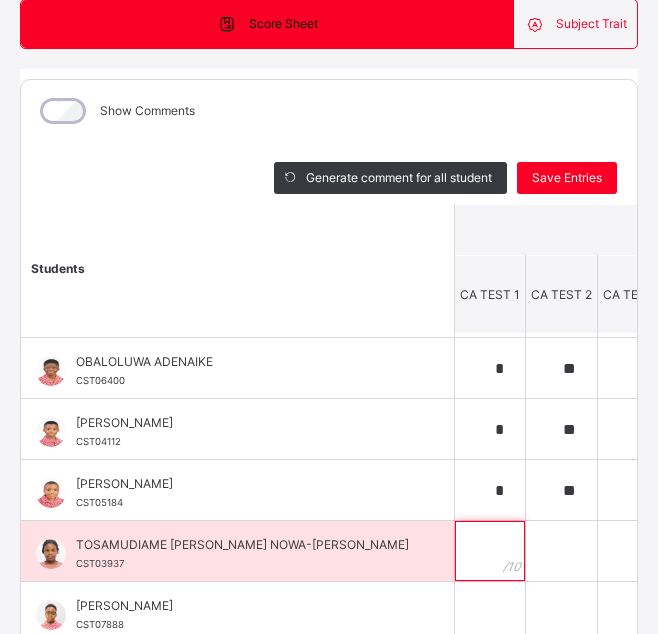 click at bounding box center [490, 551] 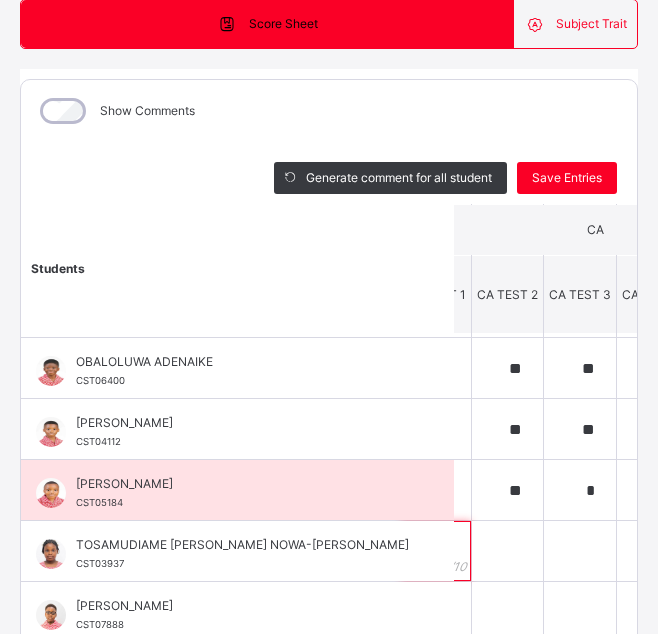 scroll, scrollTop: 804, scrollLeft: 53, axis: both 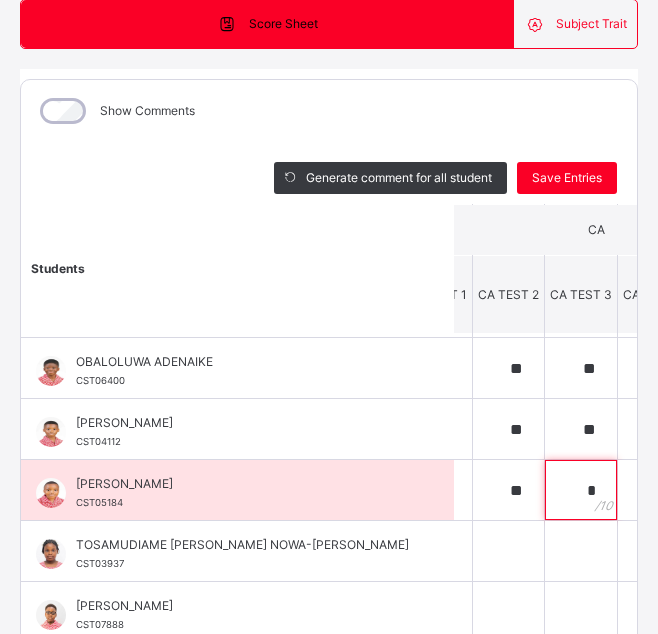 click on "*" at bounding box center [581, 490] 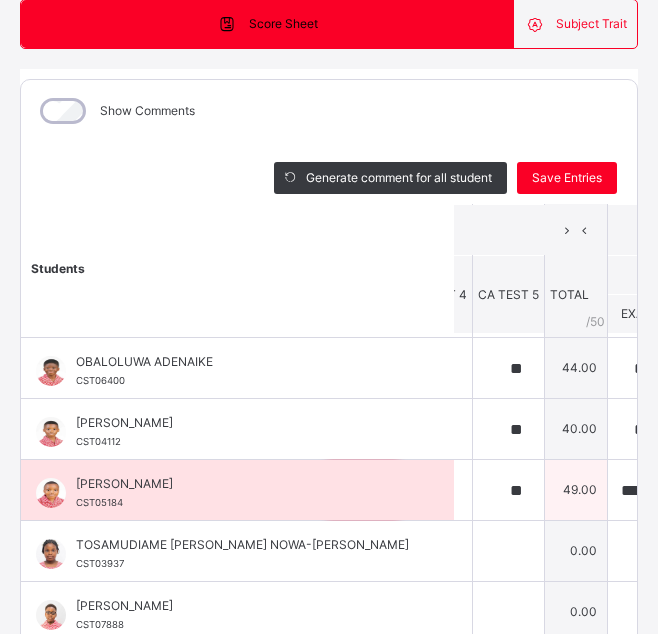 scroll, scrollTop: 804, scrollLeft: 276, axis: both 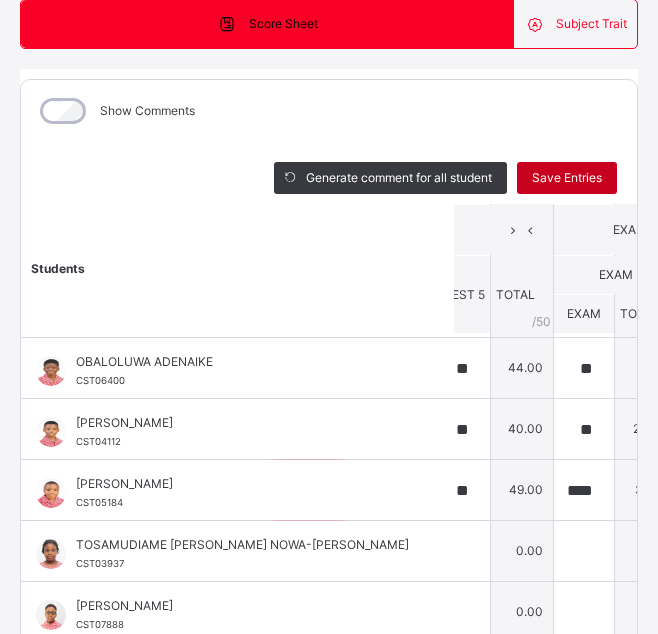 type on "**" 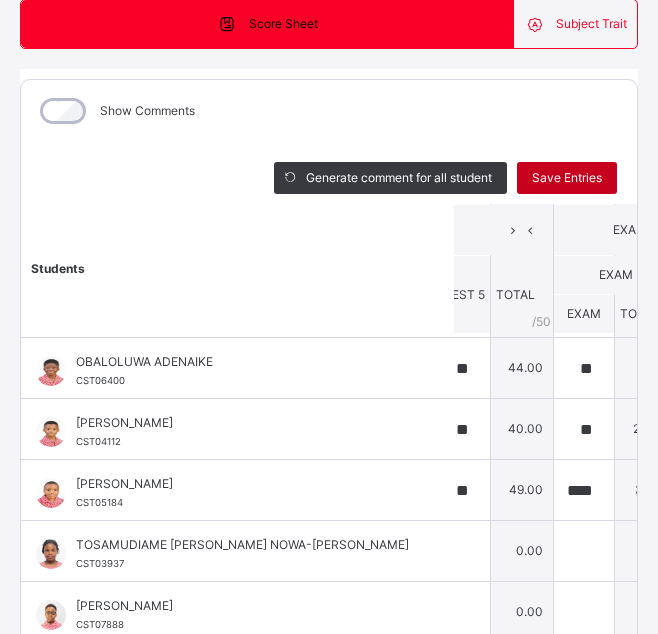 click on "Save Entries" at bounding box center [567, 178] 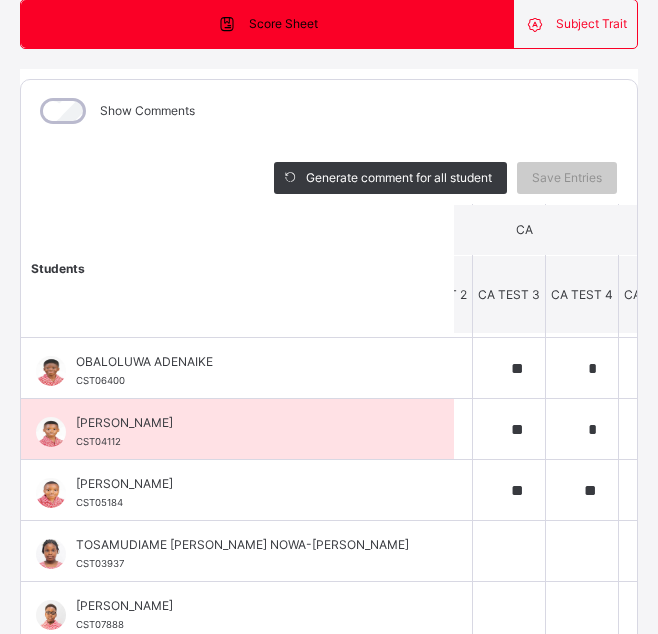 scroll, scrollTop: 804, scrollLeft: 0, axis: vertical 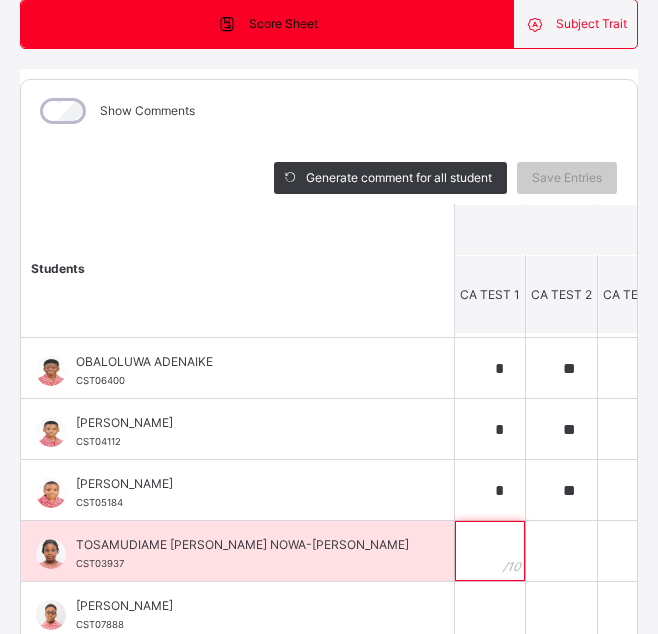 click at bounding box center (490, 551) 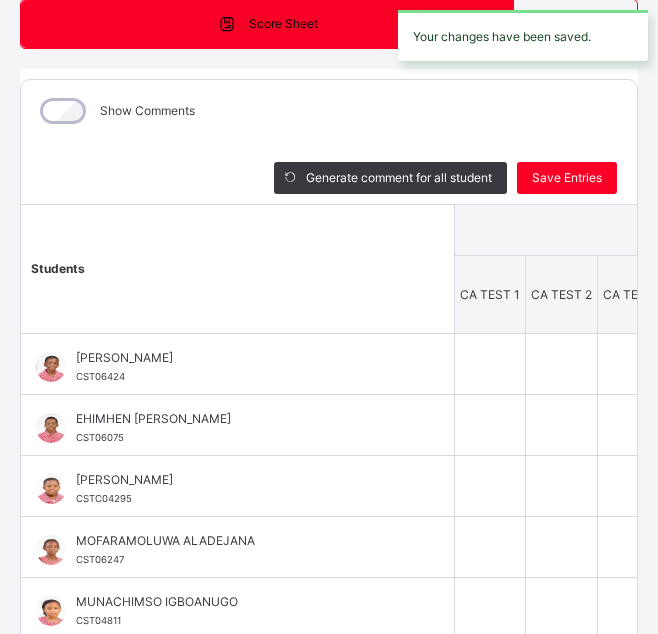 type on "***" 